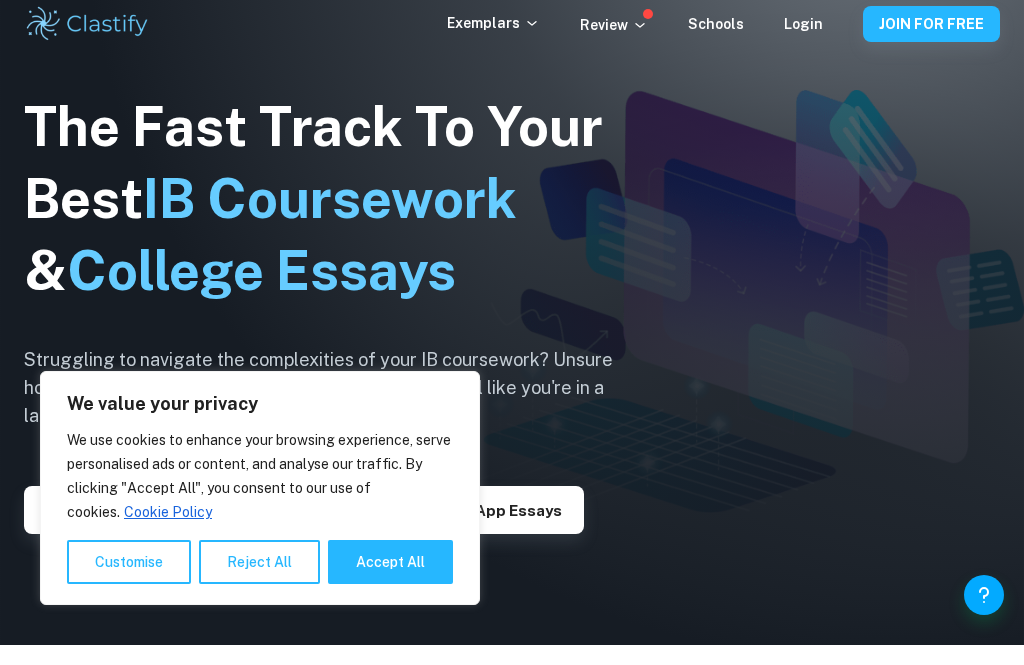 scroll, scrollTop: 21, scrollLeft: 0, axis: vertical 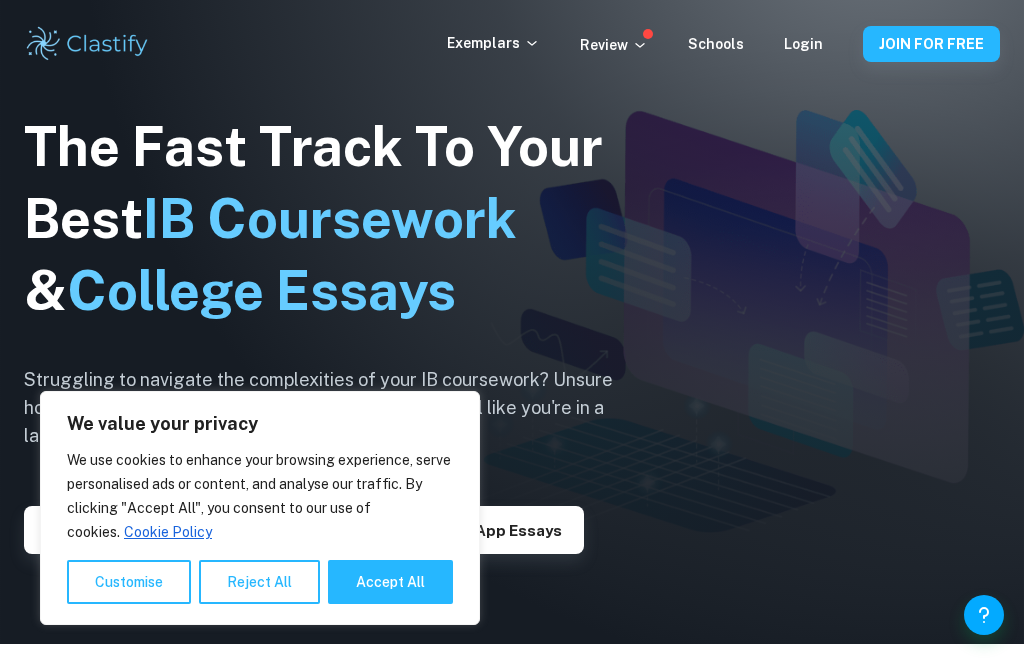 click on "Login" at bounding box center [803, 44] 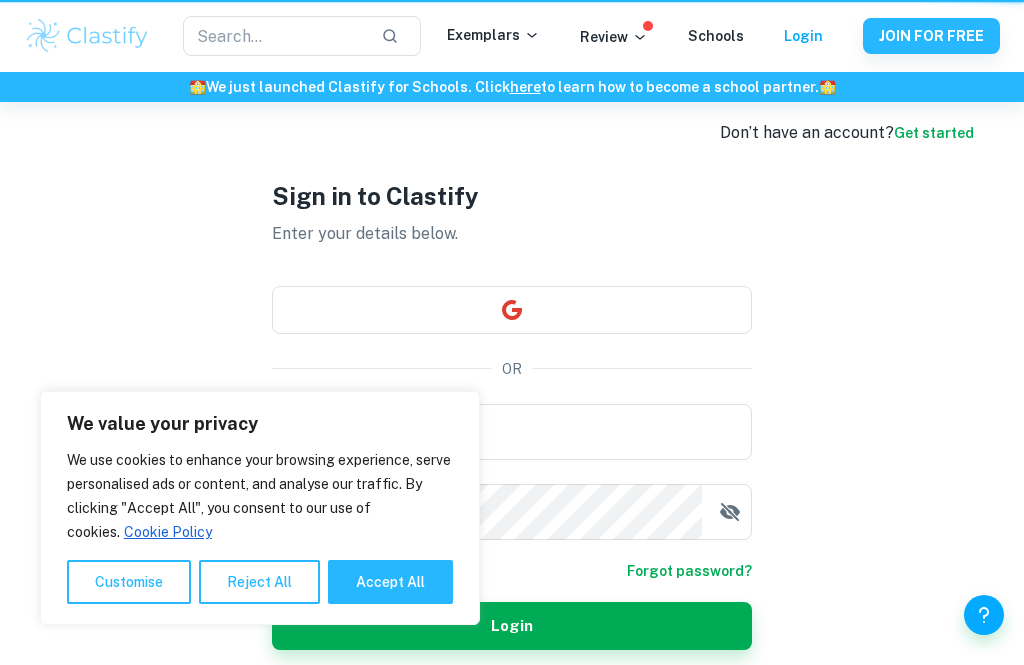 scroll, scrollTop: 0, scrollLeft: 0, axis: both 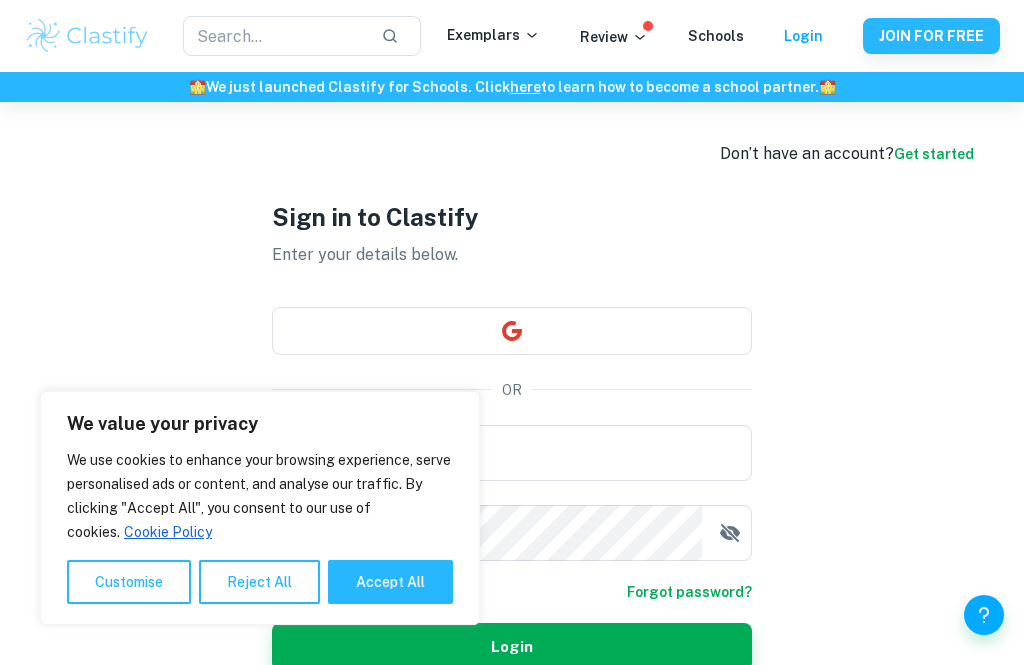 click on "Reject All" at bounding box center (259, 582) 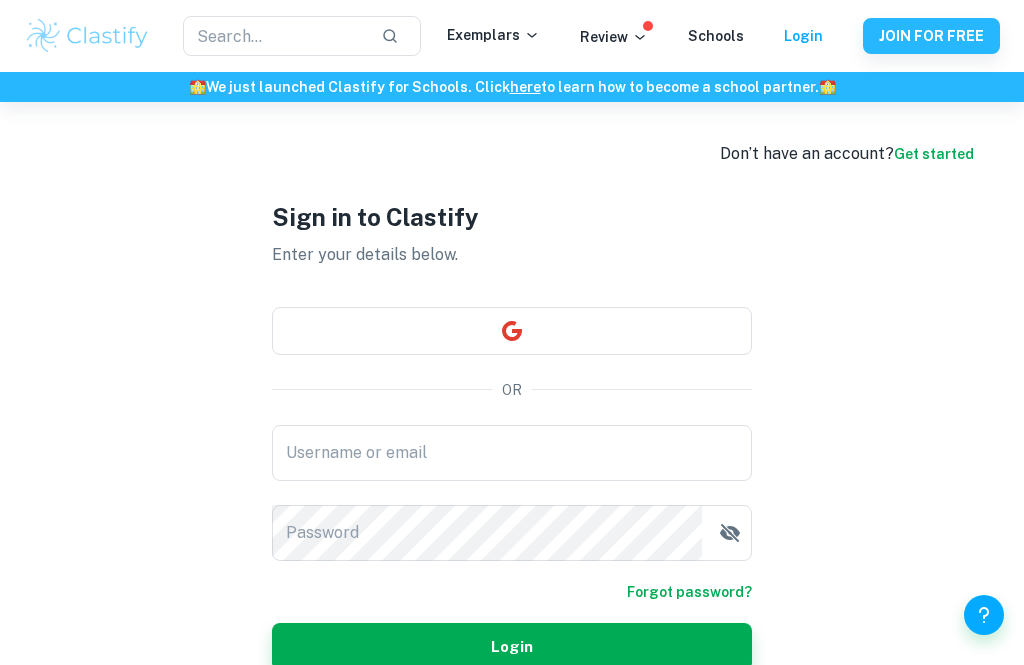 click on "Username or email Username or email" at bounding box center (512, 453) 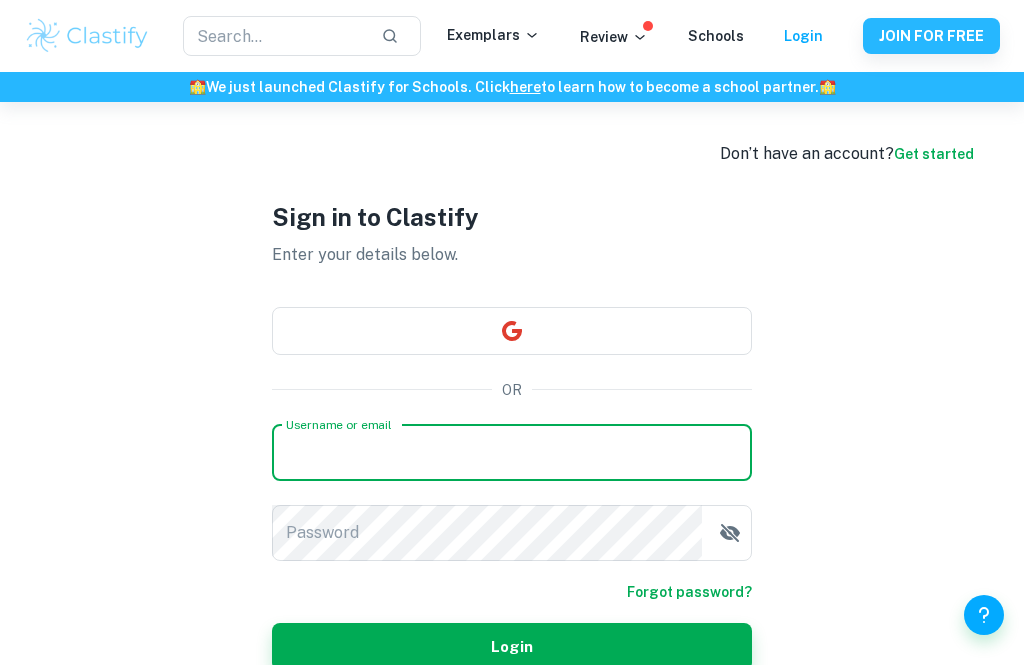 scroll, scrollTop: 21, scrollLeft: 0, axis: vertical 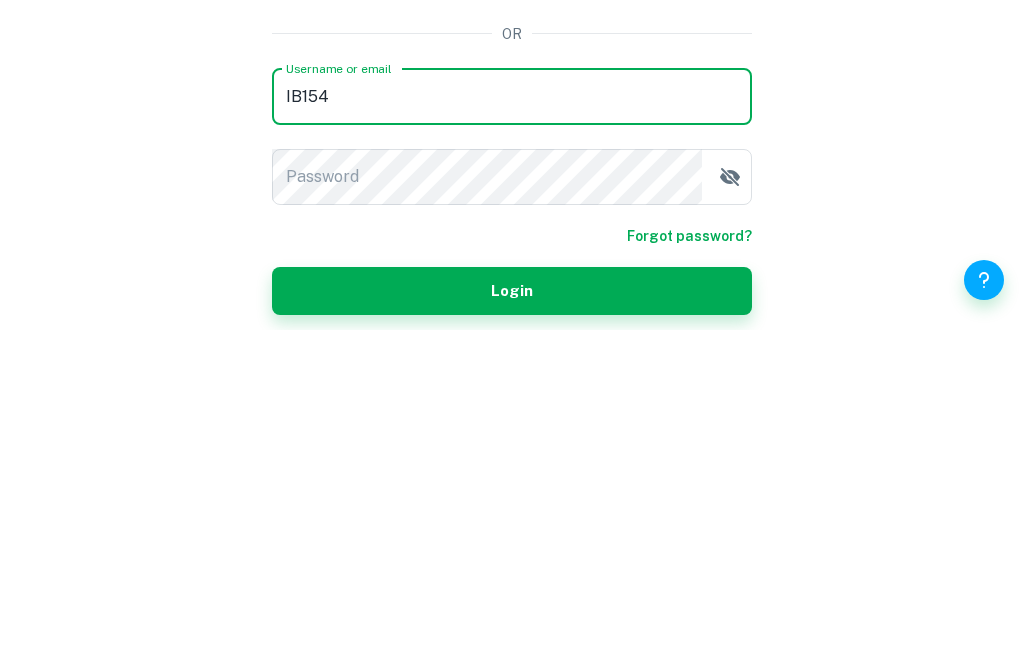 type on "IB154" 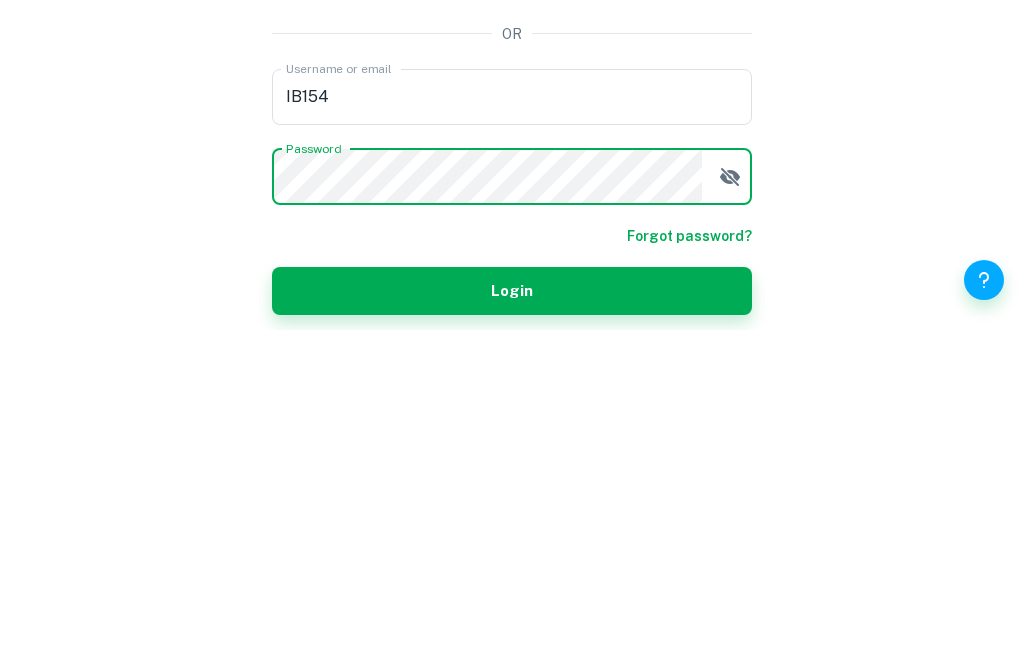 scroll, scrollTop: 28, scrollLeft: 0, axis: vertical 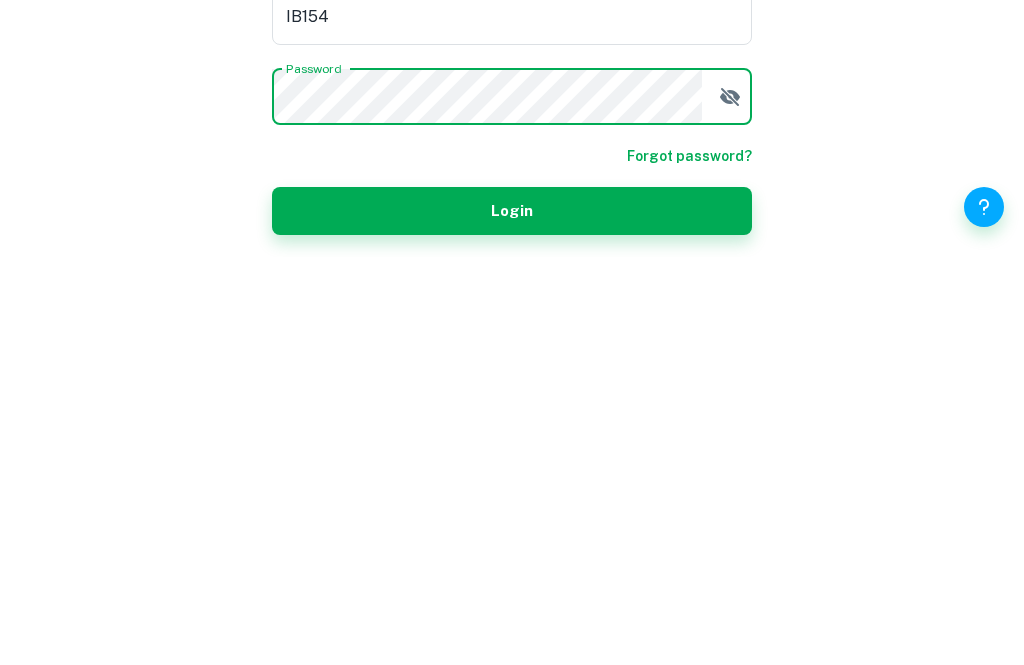 click on "Login" at bounding box center (512, 619) 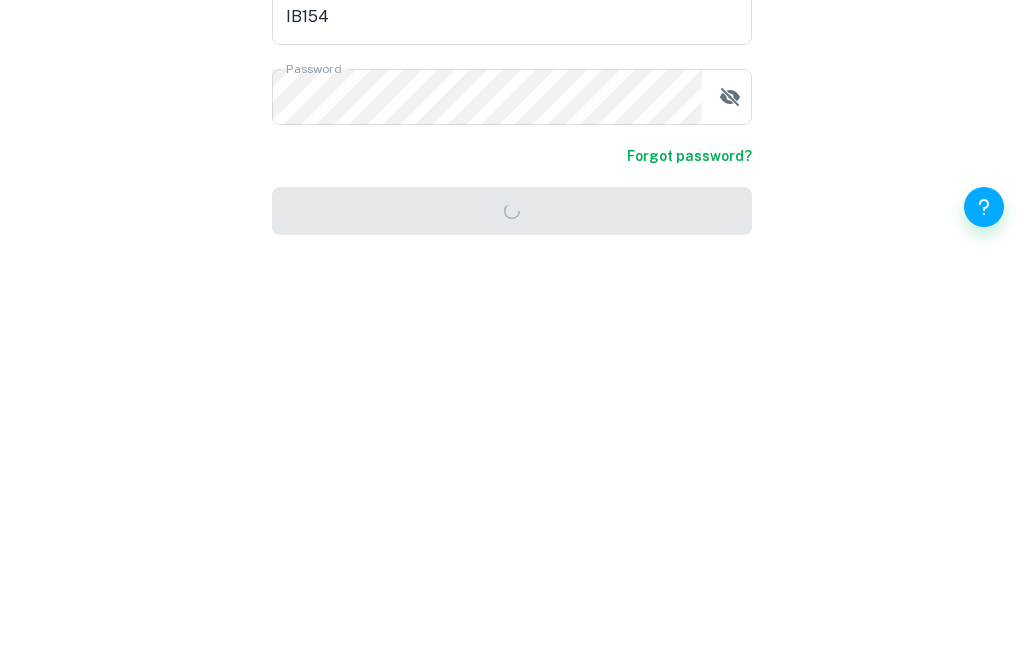 scroll, scrollTop: 166, scrollLeft: 0, axis: vertical 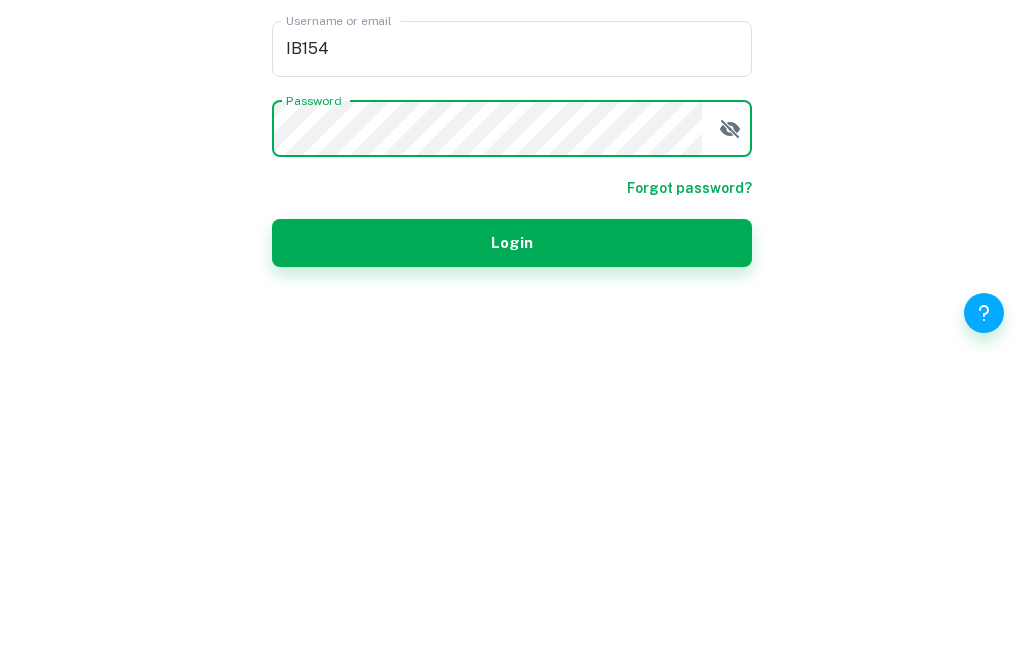 click on "Login" at bounding box center (512, 545) 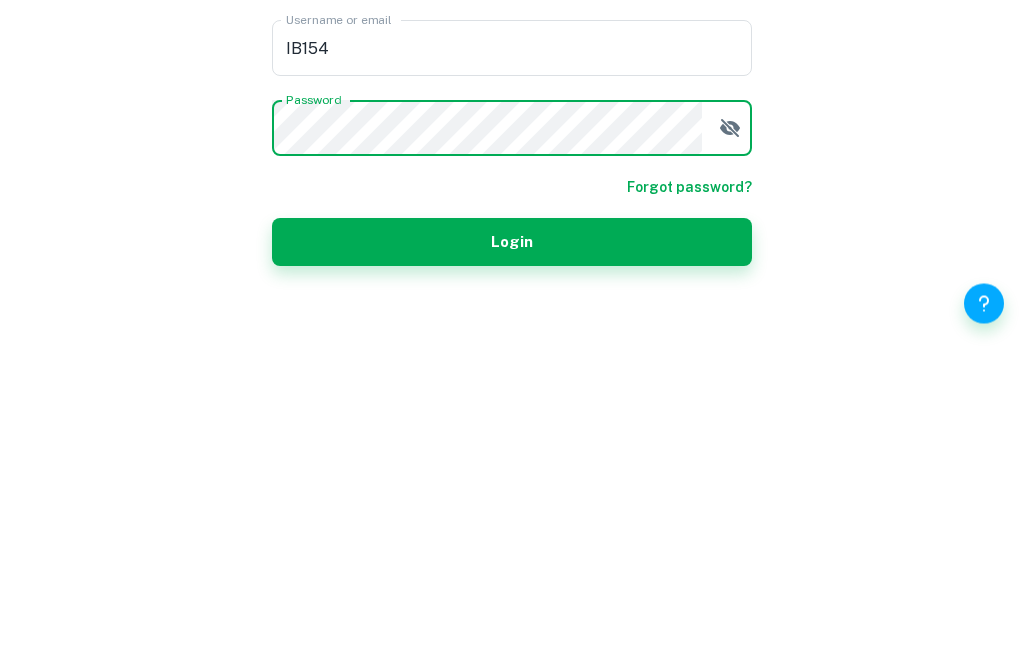 click on "Password" at bounding box center (512, 440) 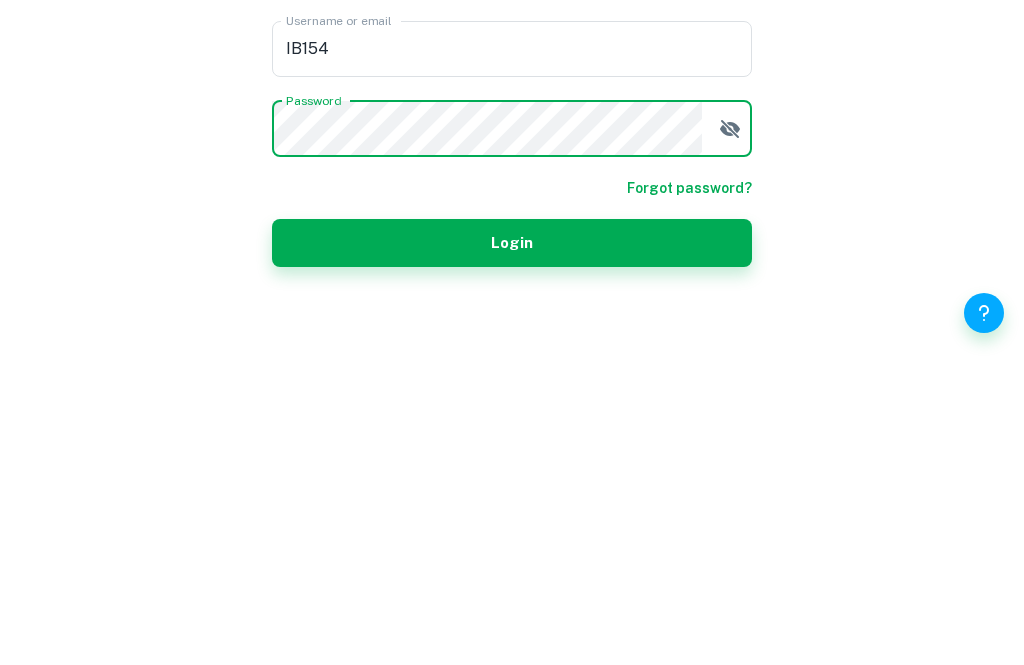 click on "Password" at bounding box center [512, 431] 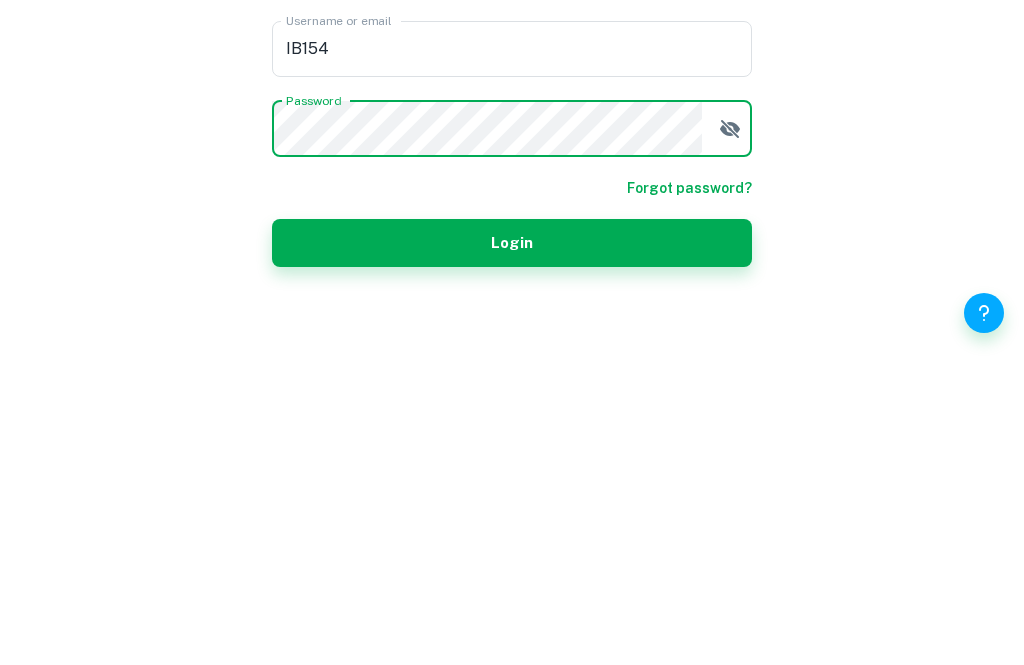 click at bounding box center [730, 431] 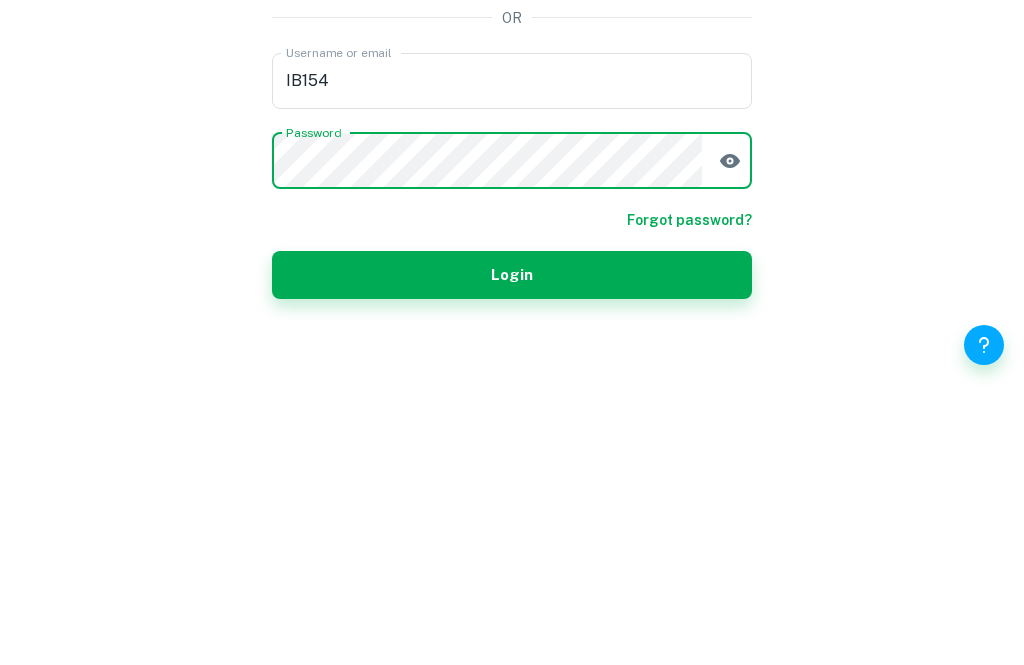 click on "Login" at bounding box center [512, 545] 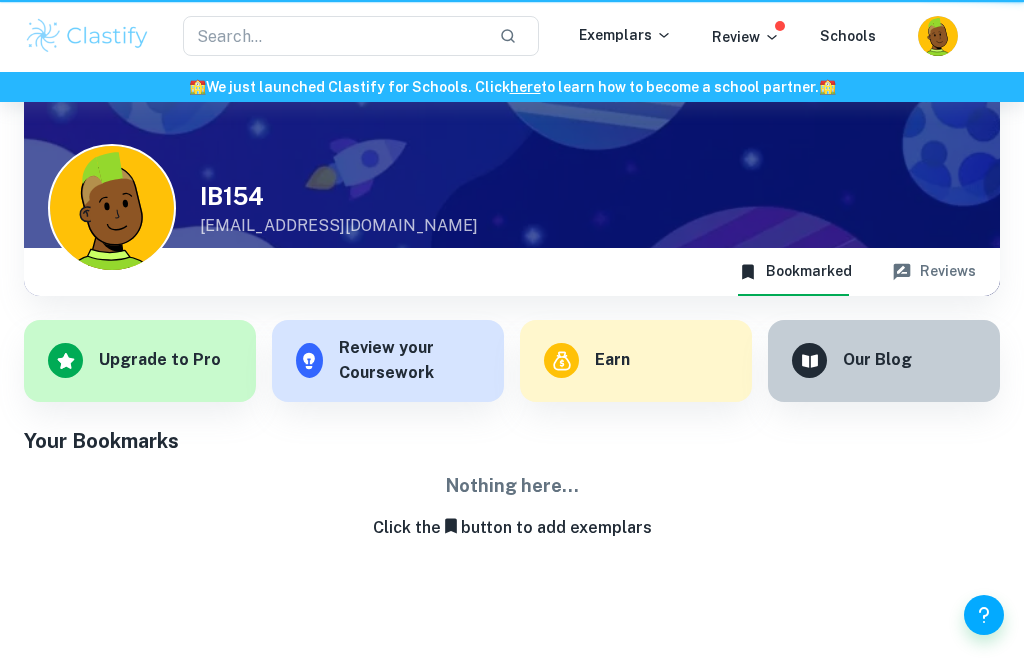 scroll, scrollTop: 102, scrollLeft: 0, axis: vertical 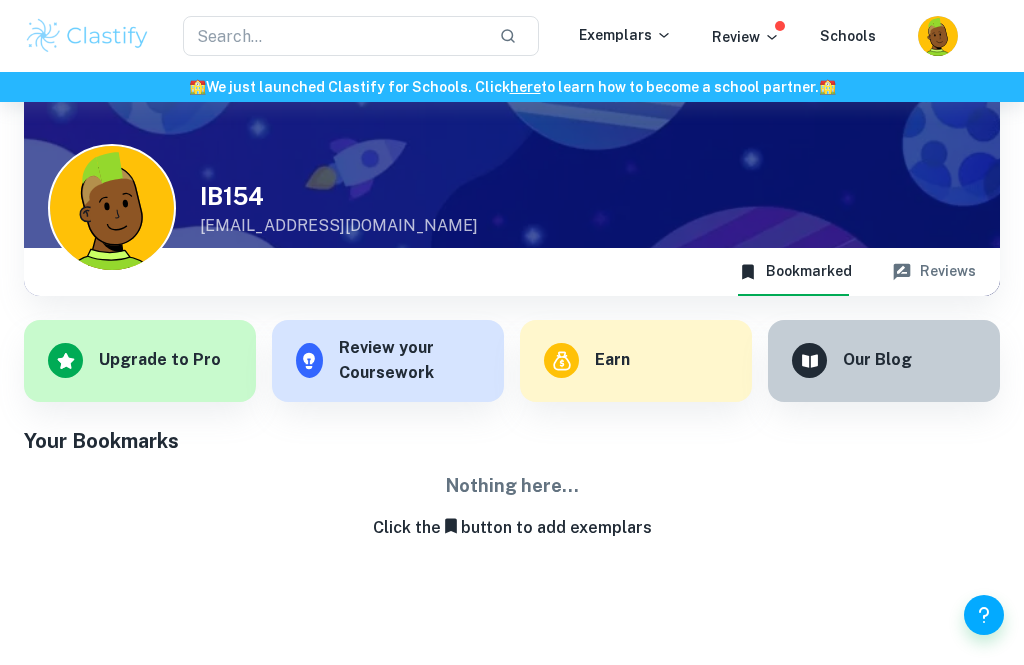click at bounding box center (333, 36) 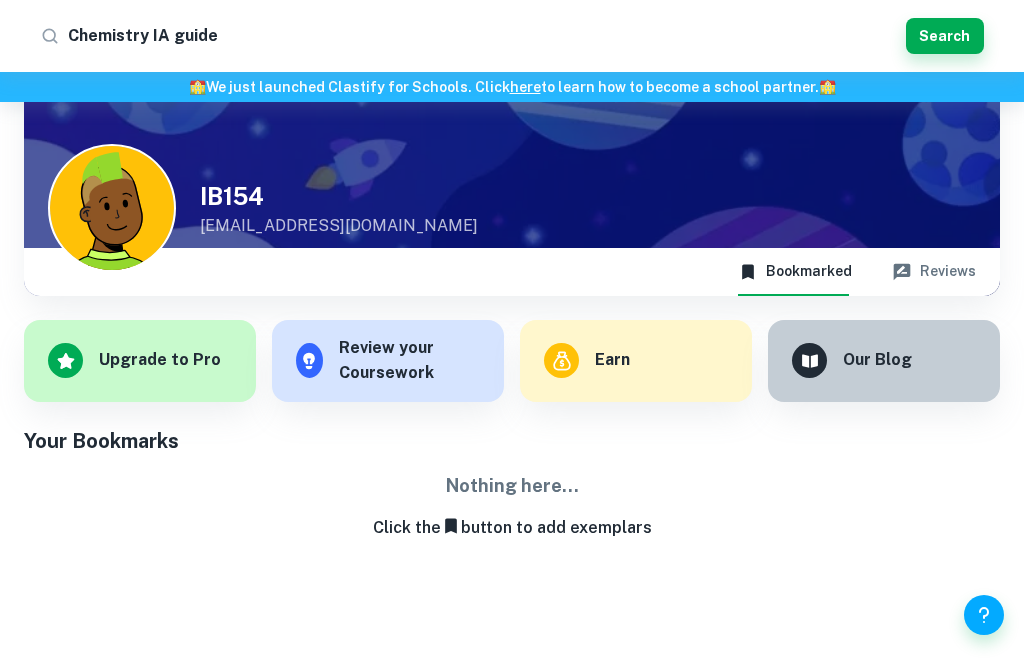 type on "Chemistry IA guide" 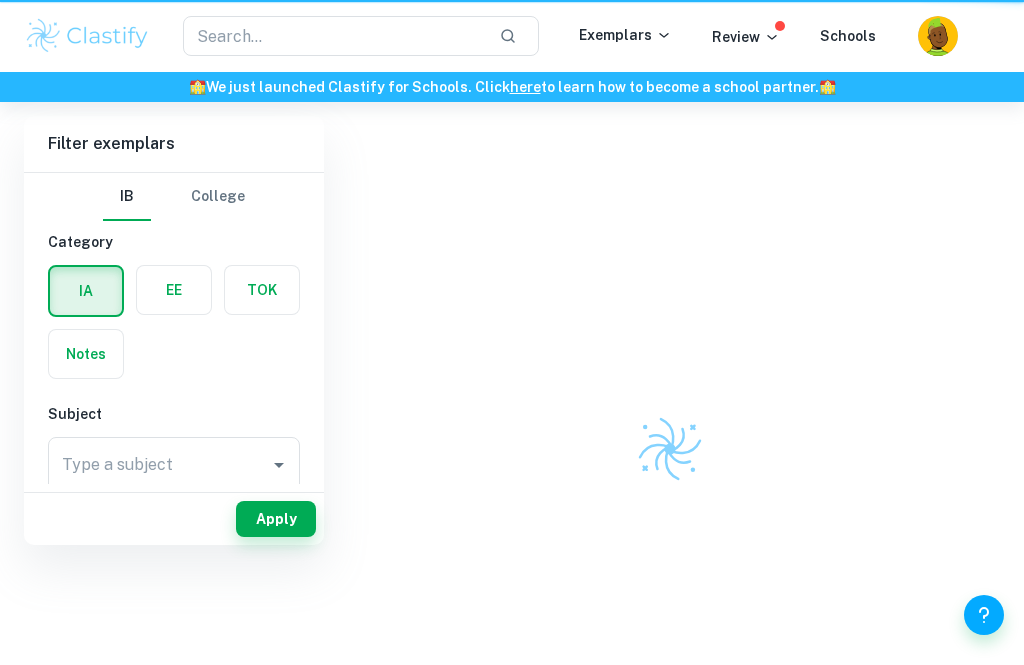 scroll, scrollTop: 0, scrollLeft: 0, axis: both 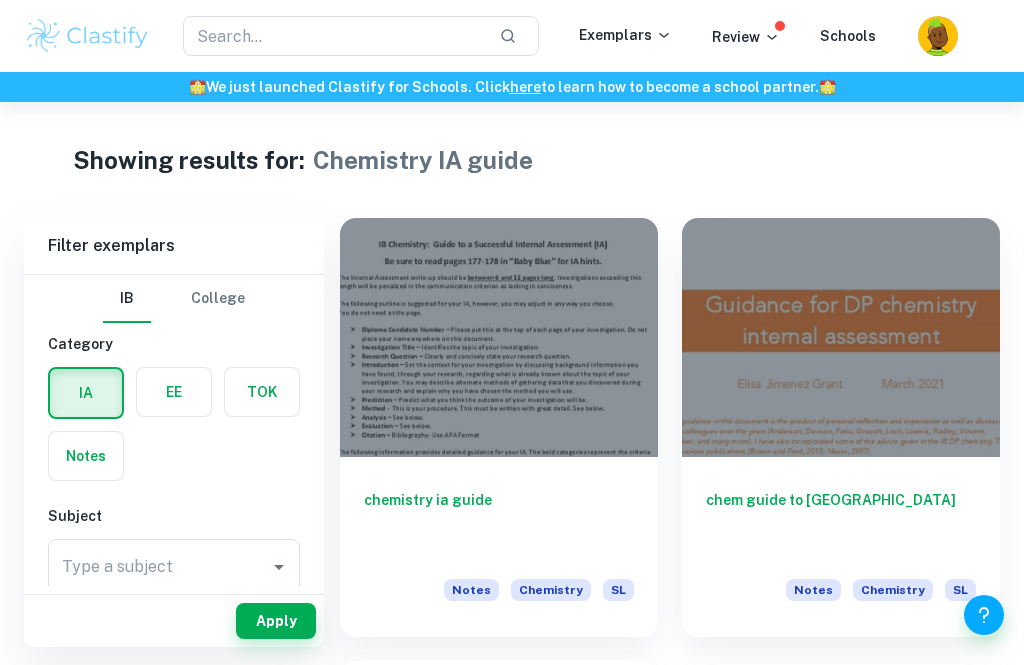 click at bounding box center (499, 337) 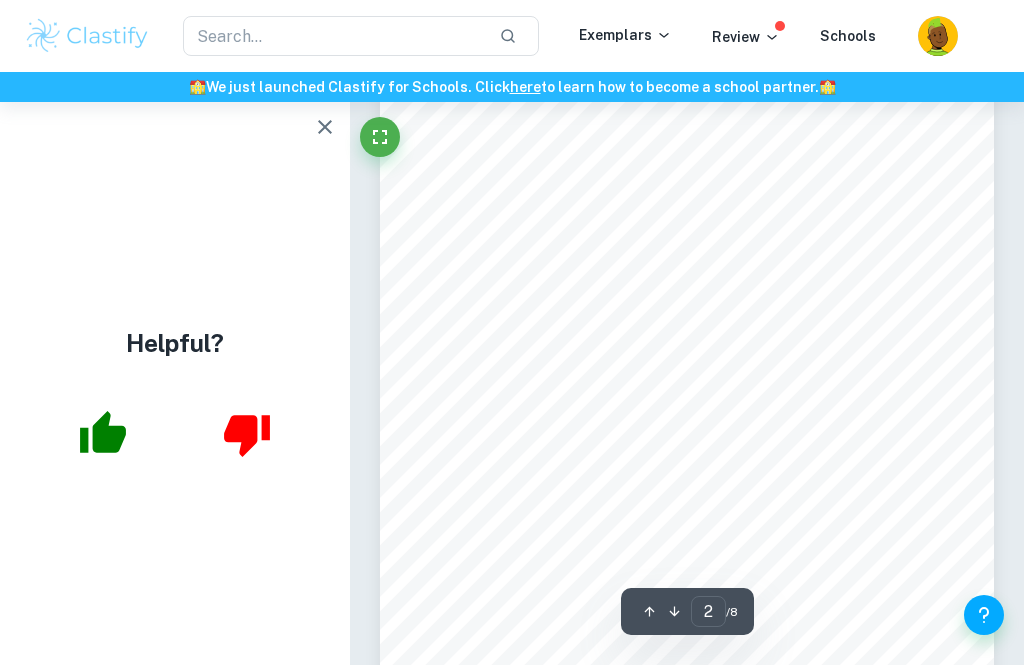 type on "1" 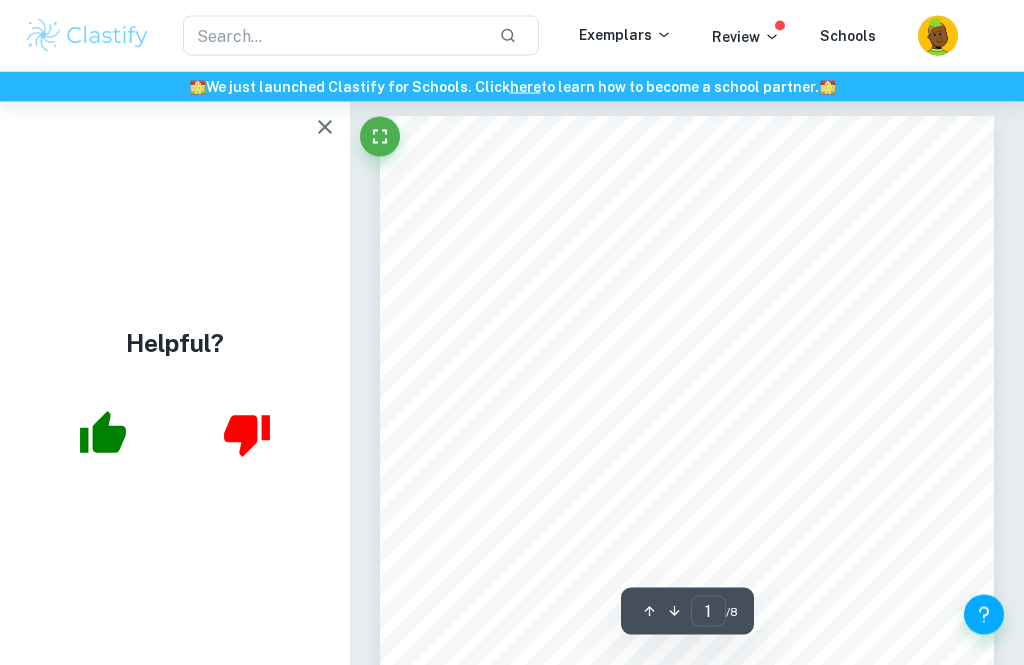 scroll, scrollTop: 0, scrollLeft: 0, axis: both 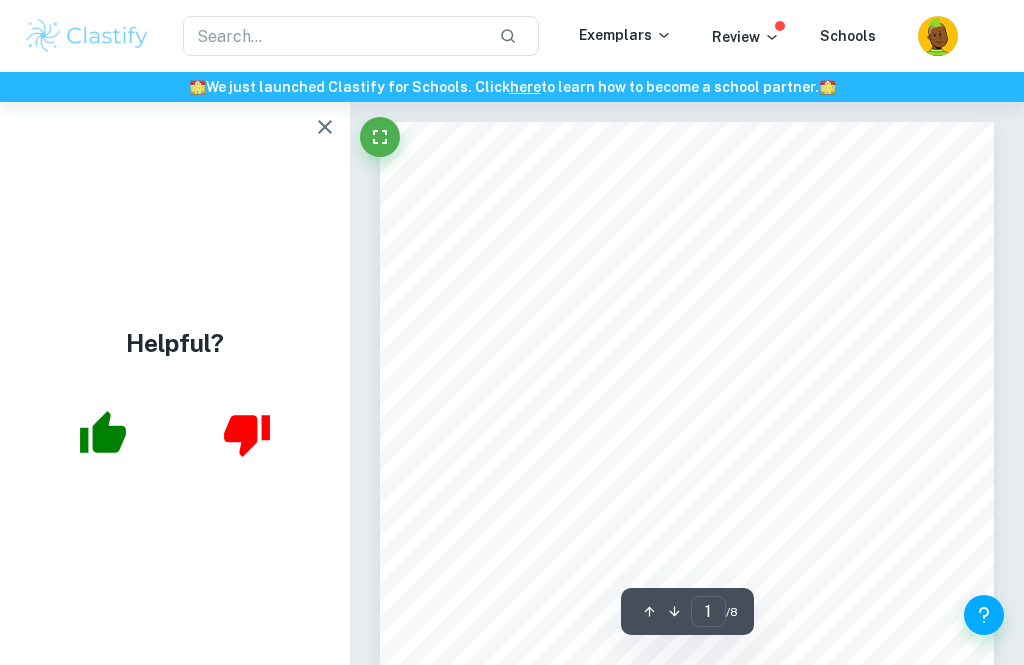 click 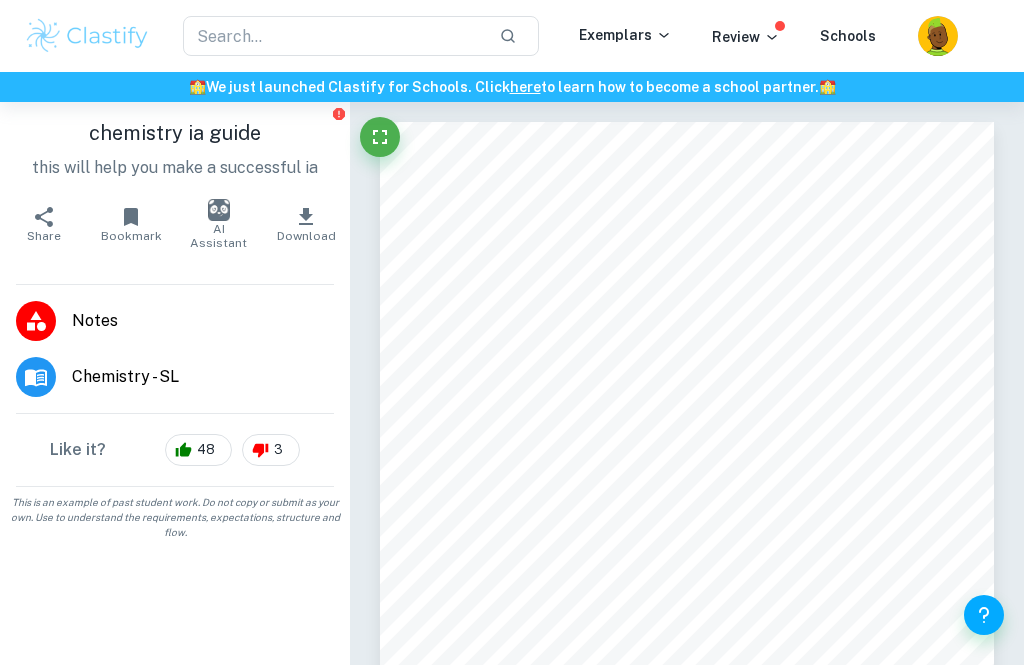 click at bounding box center [333, 36] 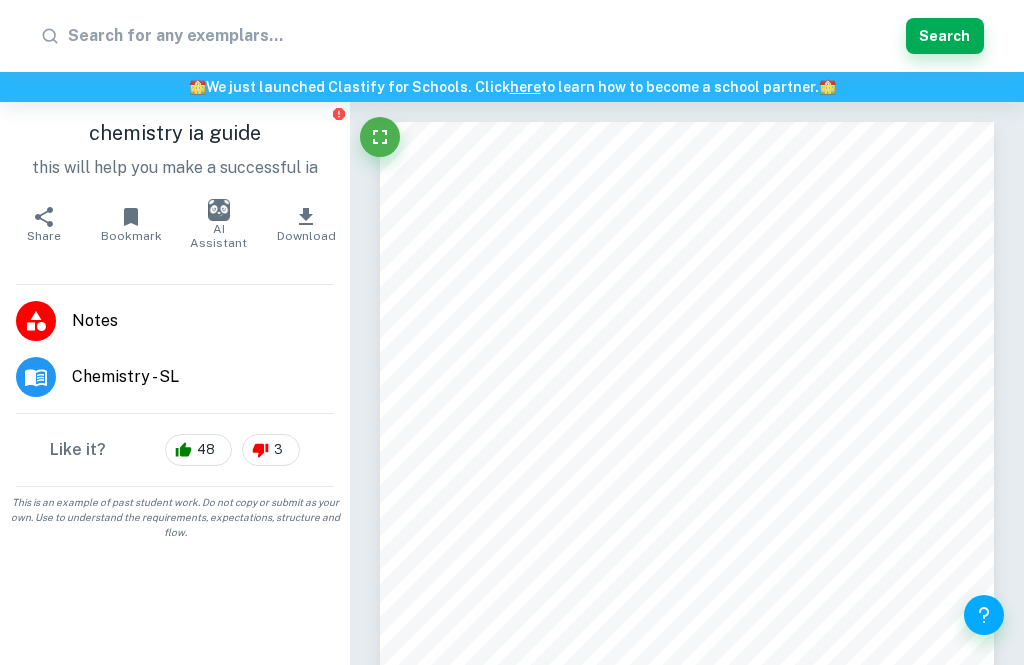 click at bounding box center (483, 36) 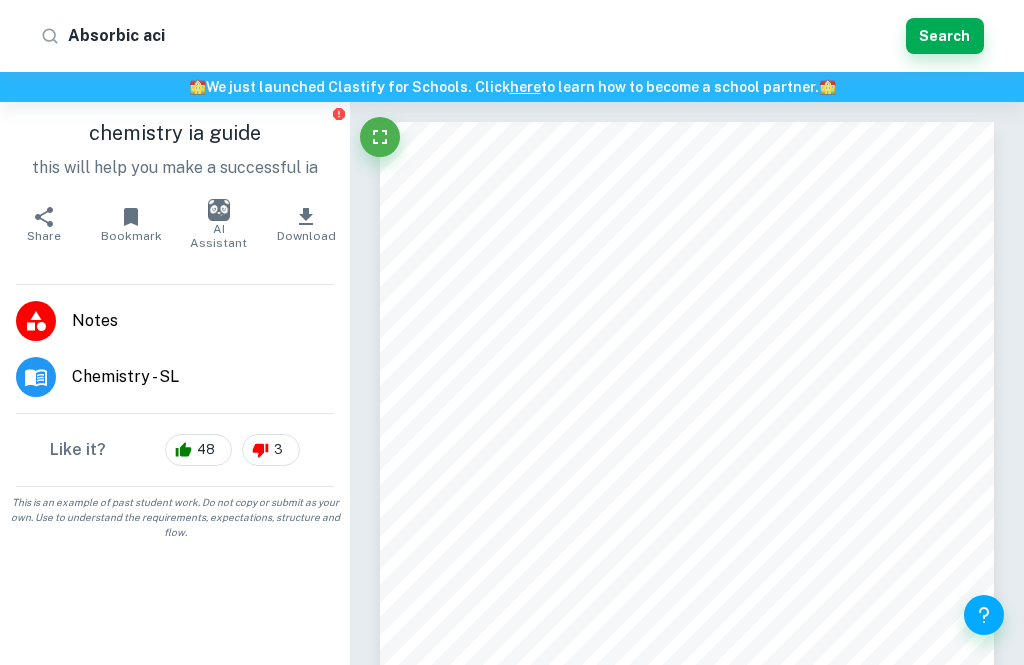type on "Absorbic acid" 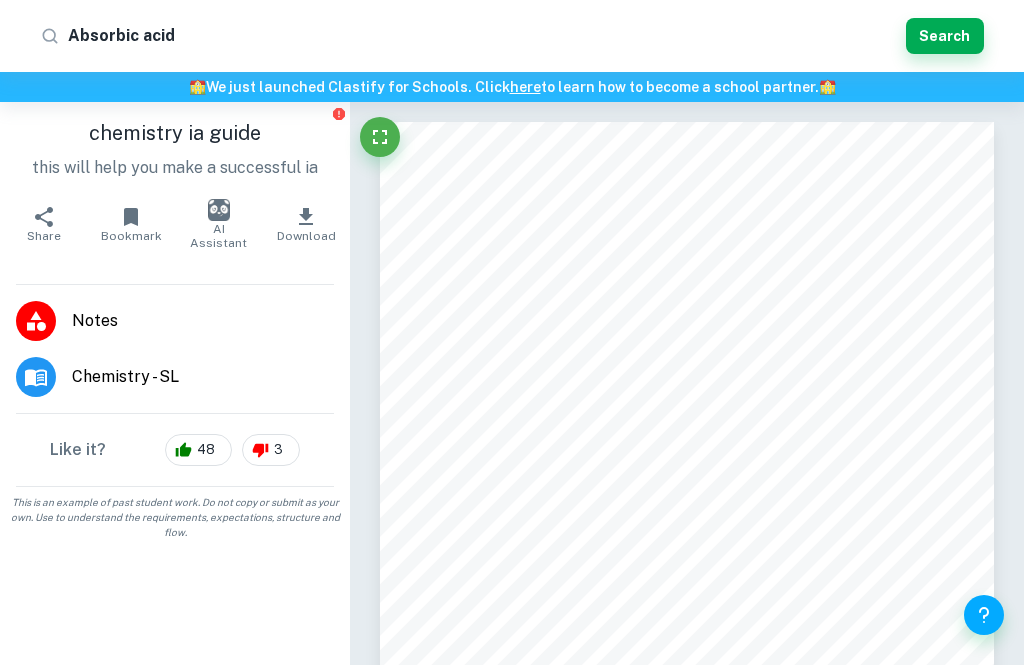 click on "Search" at bounding box center [945, 36] 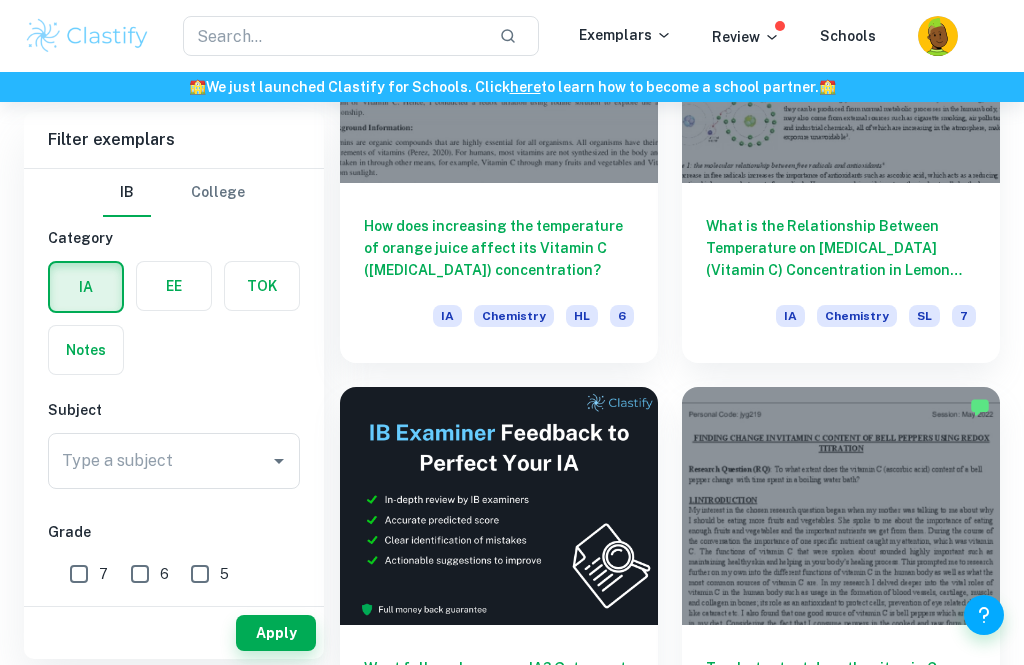 scroll, scrollTop: 0, scrollLeft: 0, axis: both 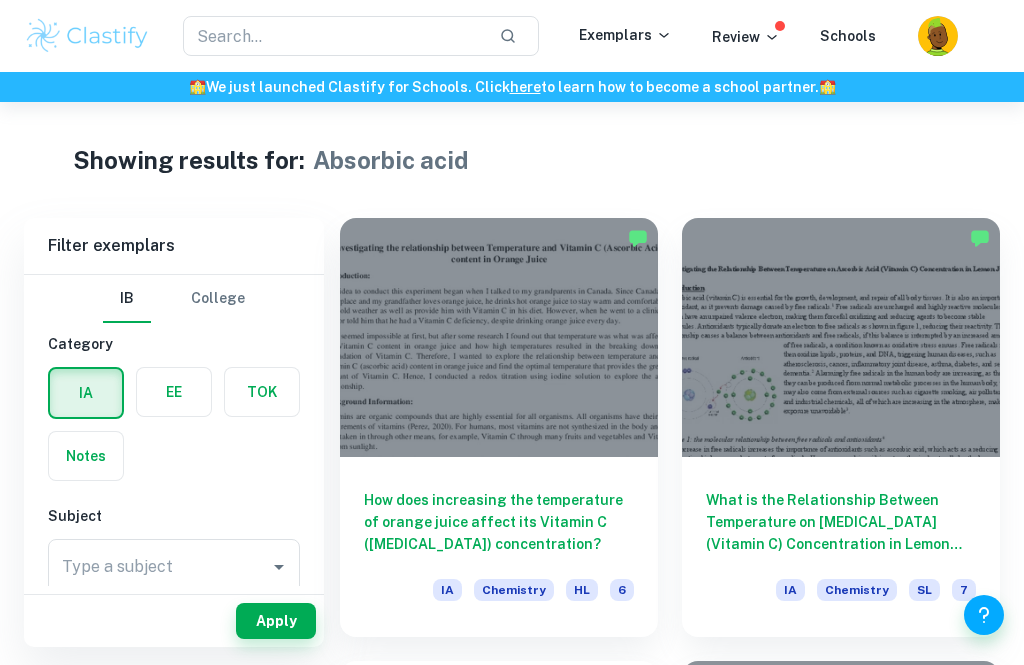 click at bounding box center (499, 337) 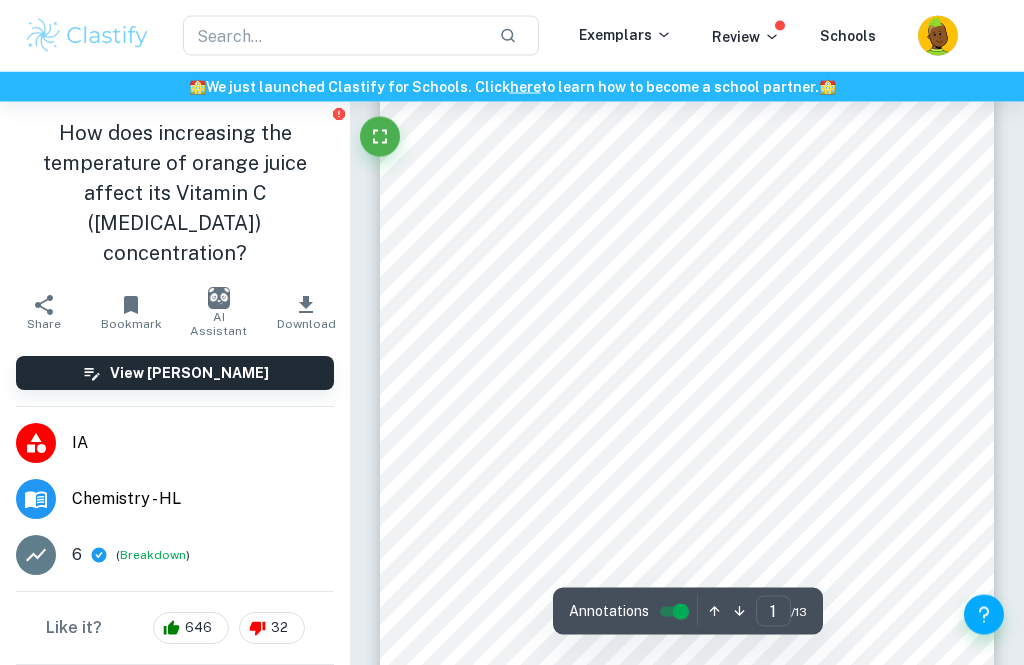 scroll, scrollTop: 43, scrollLeft: 0, axis: vertical 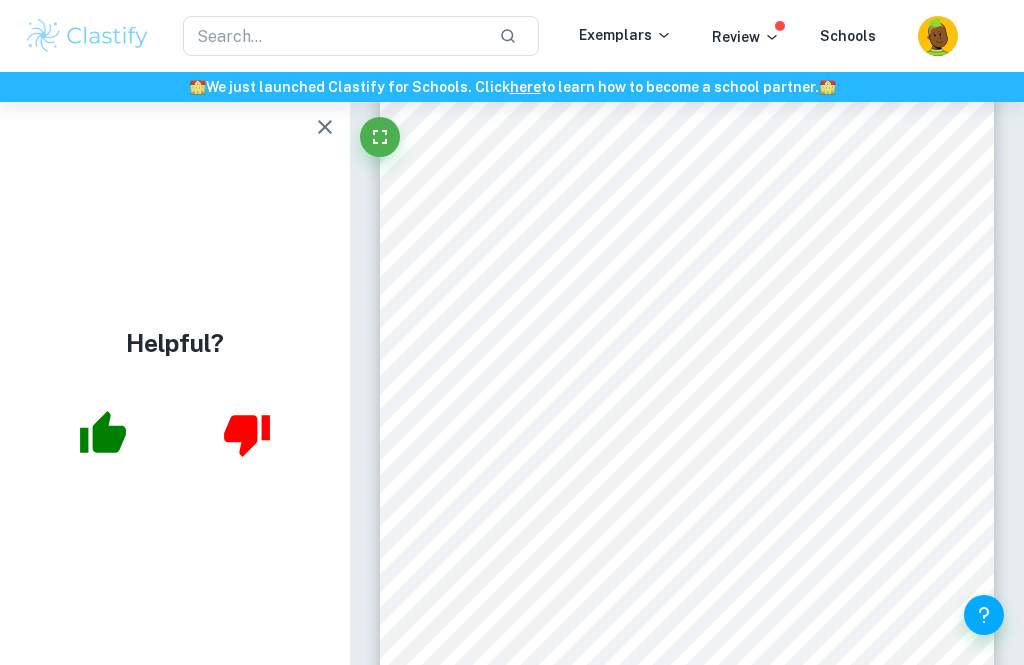click 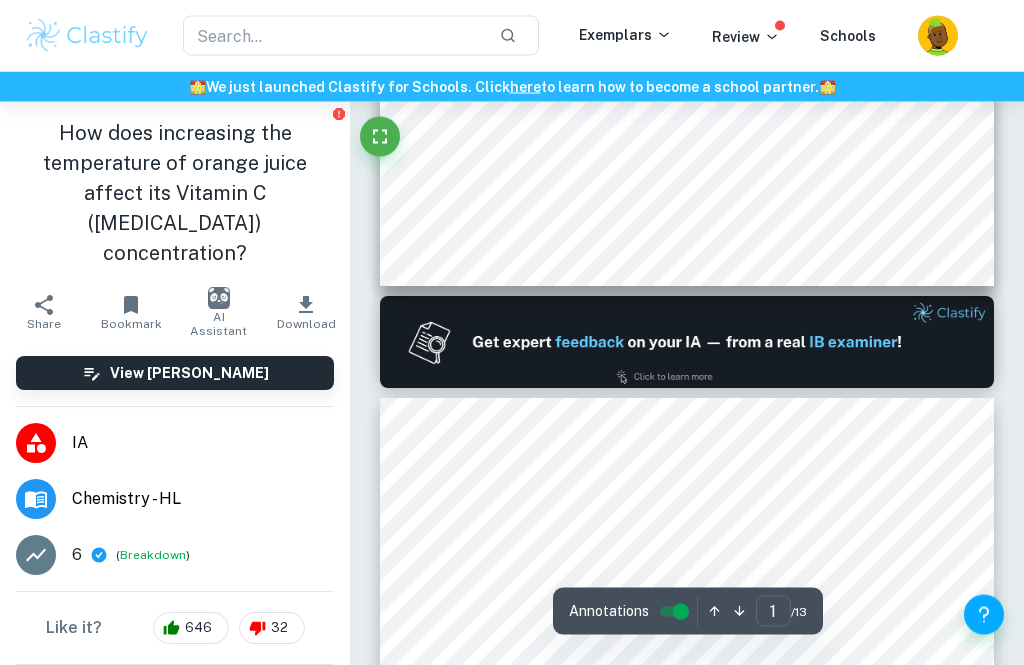 scroll, scrollTop: 704, scrollLeft: 0, axis: vertical 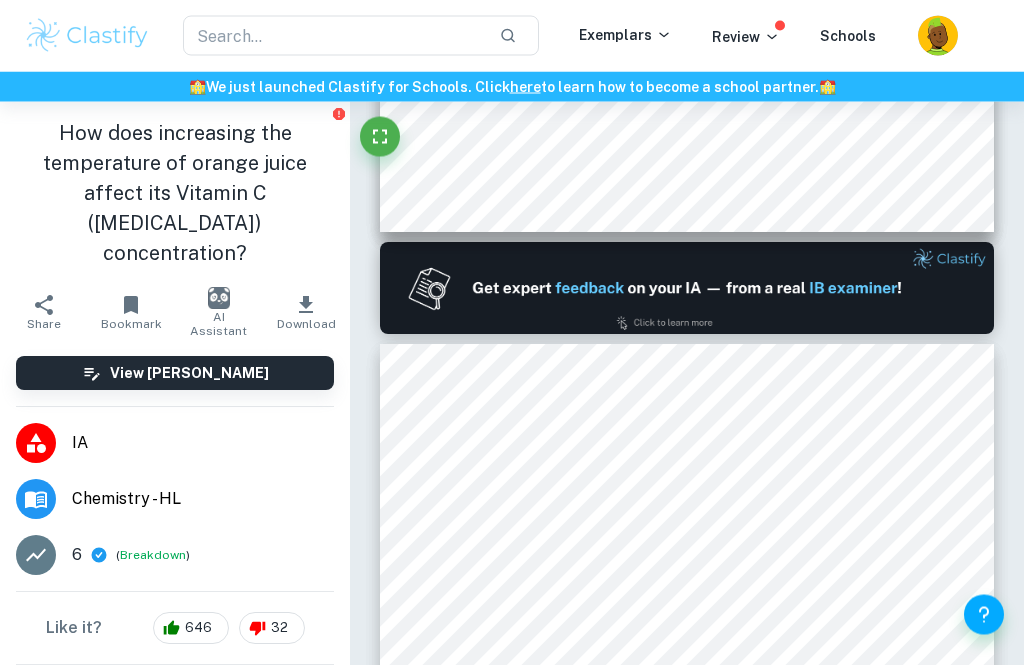 type on "2" 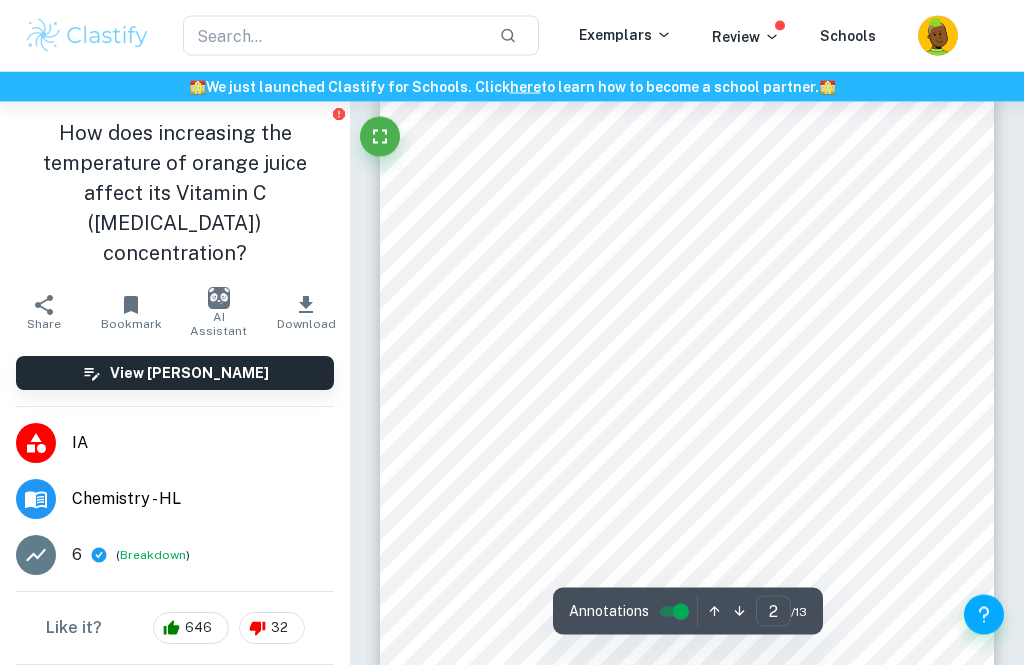 scroll, scrollTop: 1274, scrollLeft: 0, axis: vertical 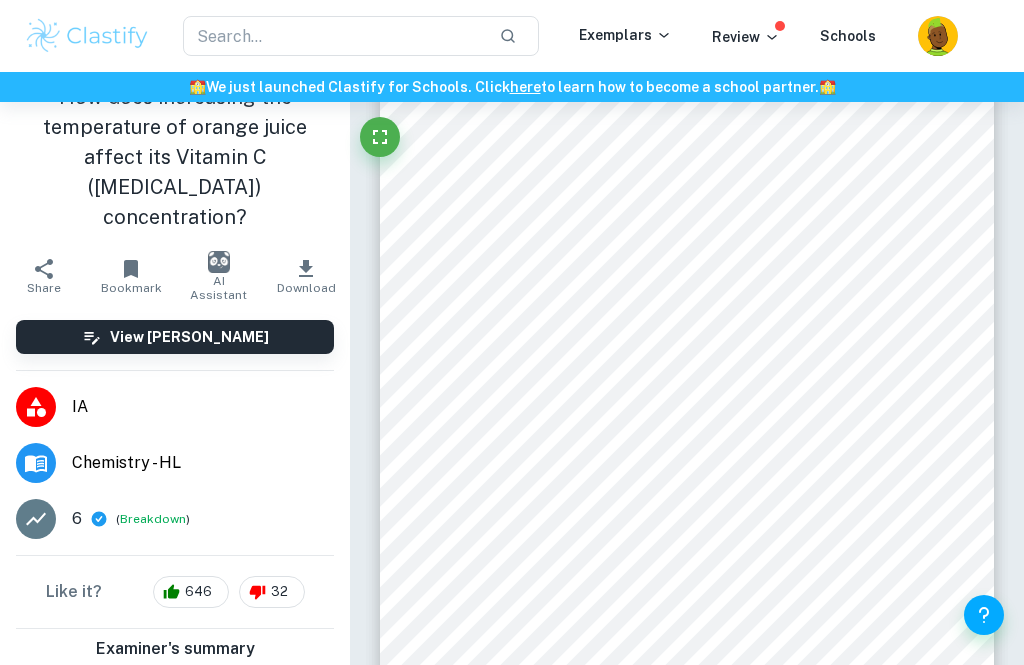 click on "Breakdown" at bounding box center (153, 519) 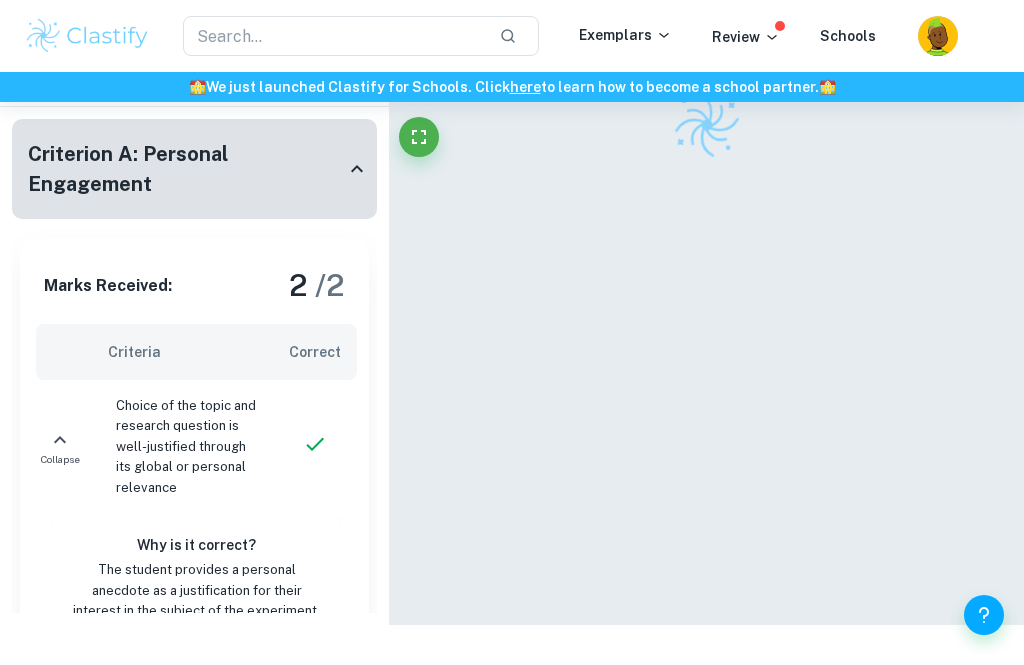 scroll, scrollTop: 58, scrollLeft: 0, axis: vertical 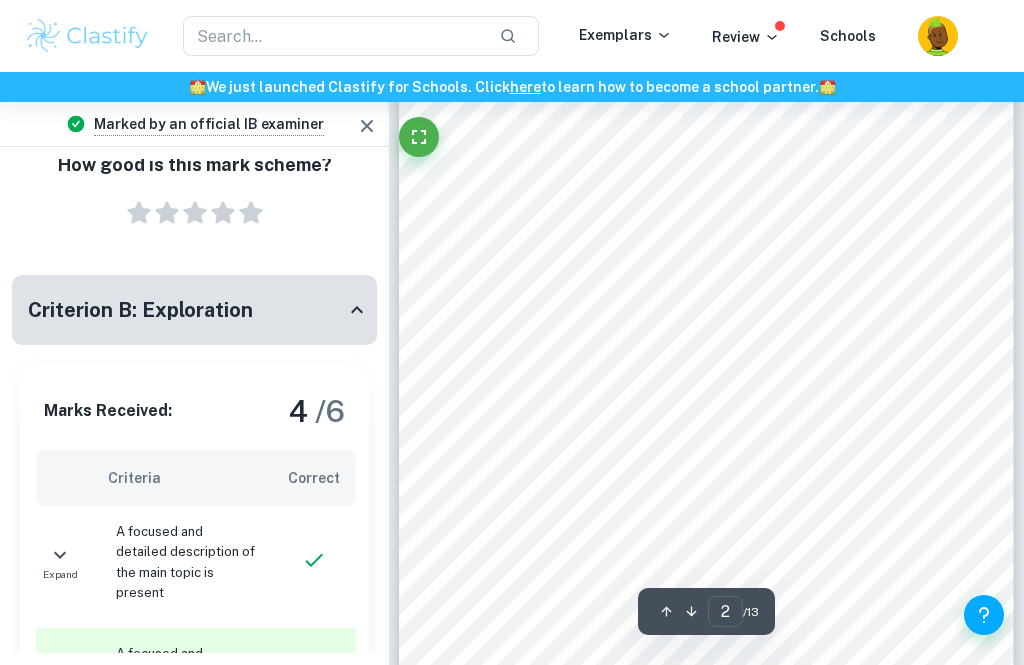 click on "2 |   P a g e Figure 2: Iodine and ascorbic acid reaction (Nazarenko, 2003) One molecule of ascorbic acid converts one mole of iodine into two iodide ions (Ashworth, 2013). As long as there is any ascorbic acid present, the iodine will continue to reduce into iodide. Once all the ascorbic acid has been oxidized, the excess iodine reacts with the starch indicator, forming the blue-black starch-iodine complex, highlighting the endpoint of the titration (College of Science, University of Canterbury, n.d.). Research Question: How does increasing the temperature of orange juice affect its Vitamin C (ascorbic acid) concentration? Hypothesis: As the temperature of orange juice increases, the Vitamin C concentration will decrease. Vitamin C is the very unstable vitamin which can easily be denatured. Since vitamin C is water soluble, it leaches into cooking water and gets degraded (Igwemmar, Kolawole, & Imran, 2013). Studies have shown that the cooking methods and durations affect vitamin   C   concentration.   This" at bounding box center (706, 338) 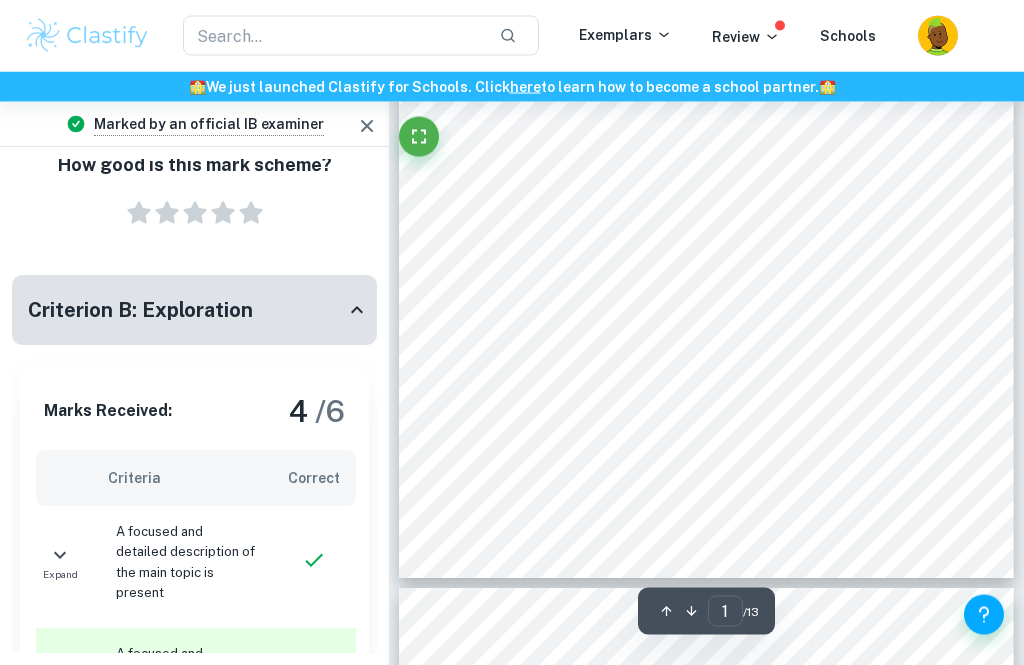 scroll, scrollTop: 0, scrollLeft: 0, axis: both 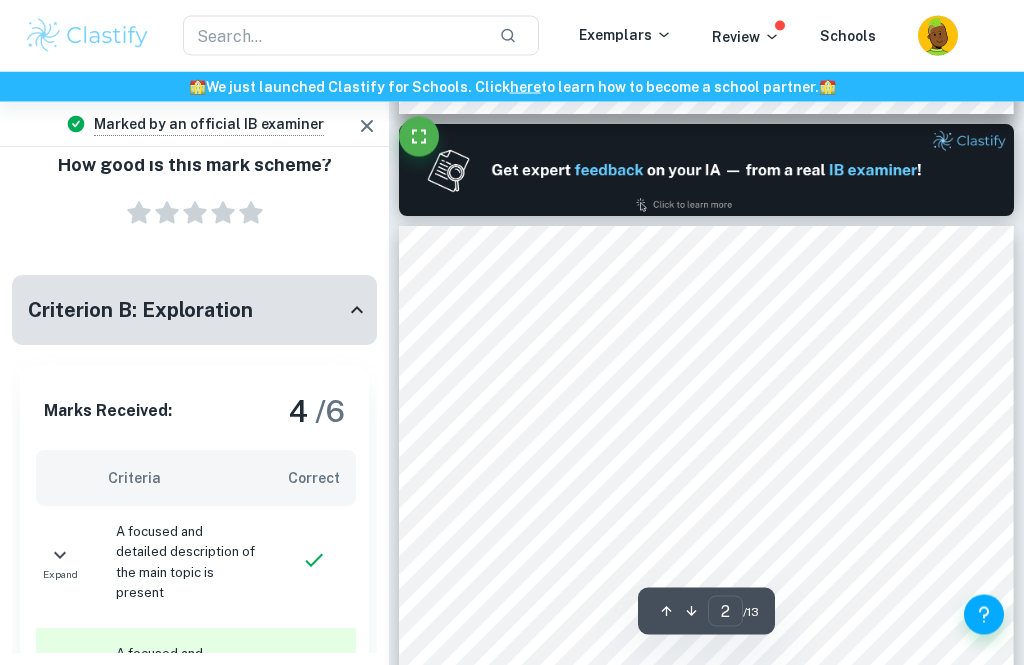 type on "1" 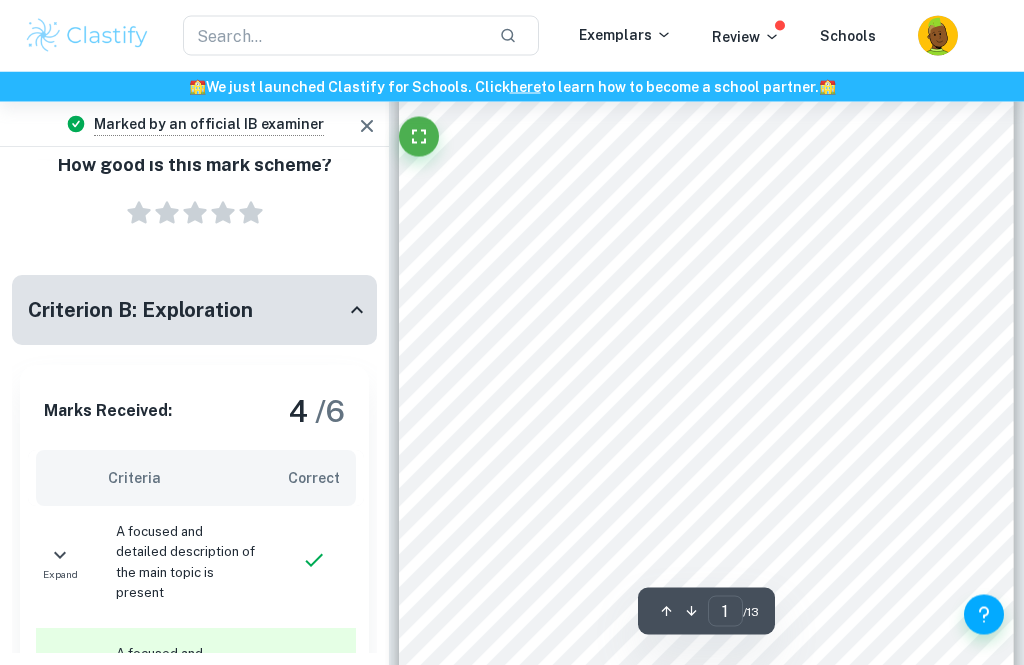 scroll, scrollTop: 0, scrollLeft: 0, axis: both 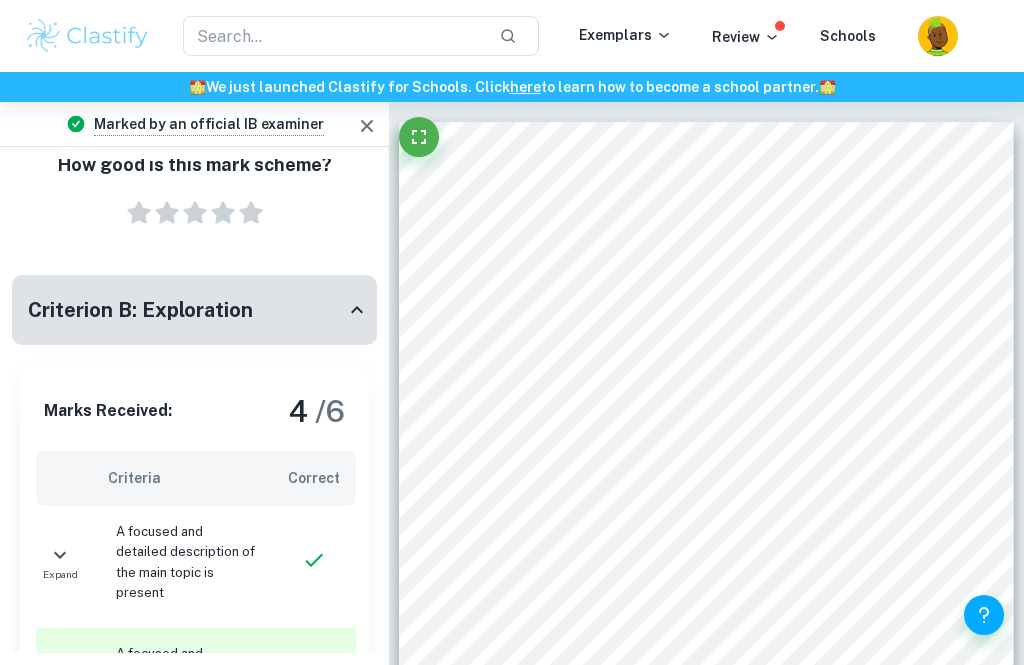 click 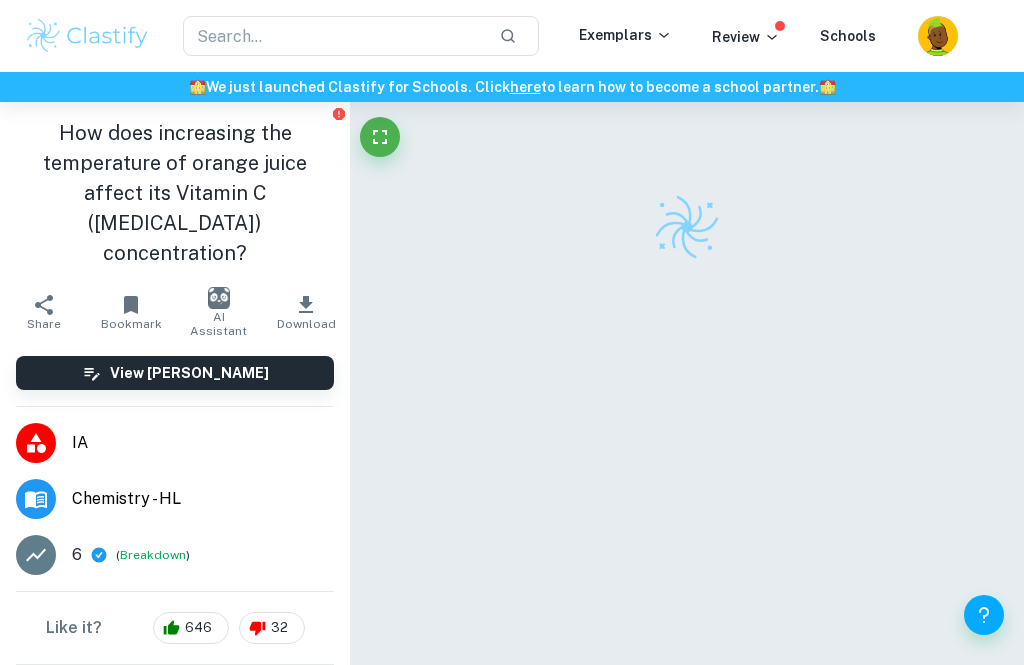 click 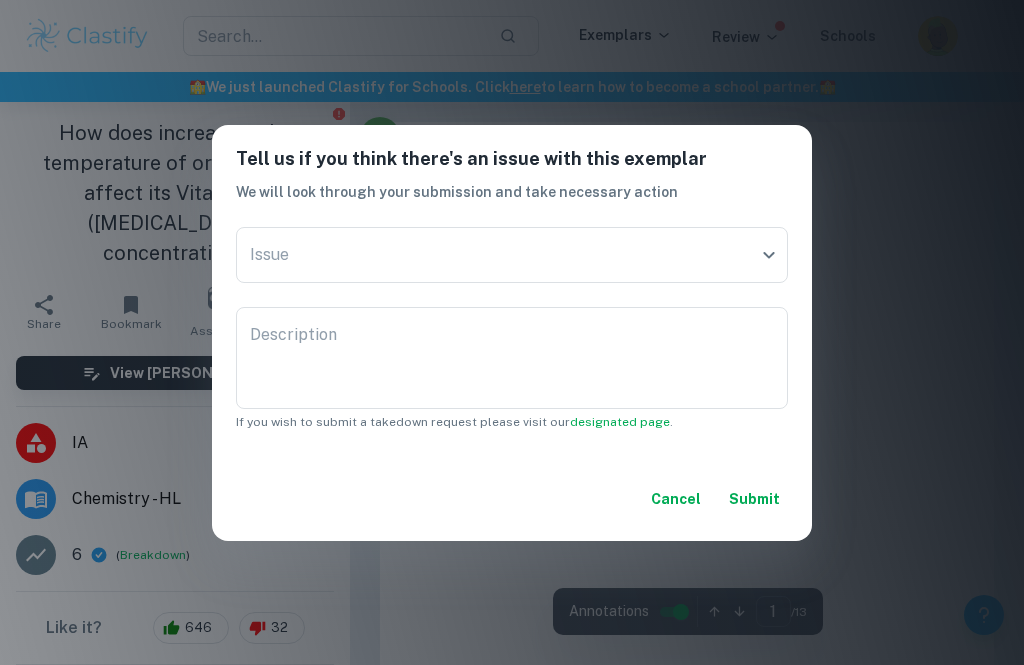 click on "Tell us if you think there's an issue with this exemplar We will look through your submission and take necessary action Issue ​ Issue Description x Description If you wish to submit a takedown request please visit our  designated page . Cancel Submit" at bounding box center [512, 332] 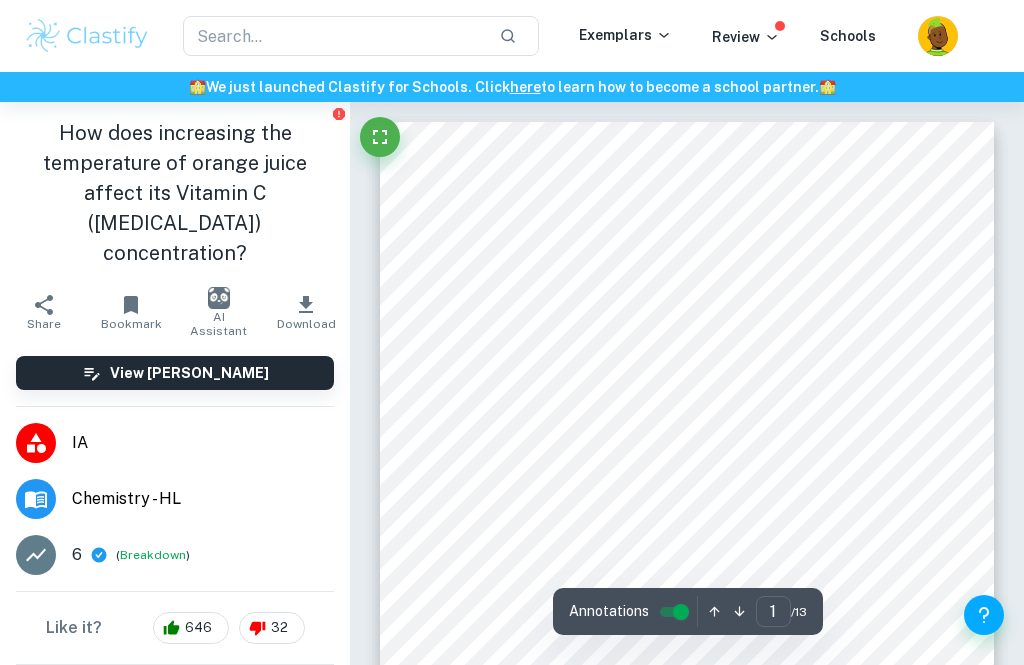 scroll, scrollTop: 603, scrollLeft: 0, axis: vertical 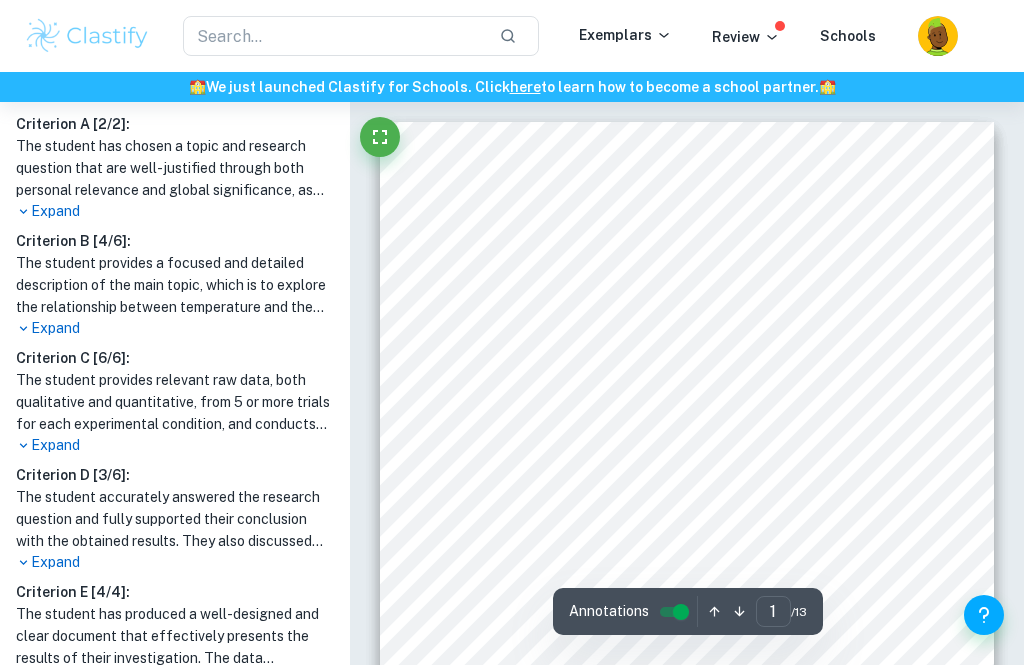 click on "The student provides a focused and detailed description of the main topic, which is to explore the relationship between temperature and the vitamin C content in orange juice and find the optimal temperature that provides the greatest amount of vitamin C. The research question is moderately detailed and developed, but the background information section is well-written and includes all information necessary to understand the experiment. The student explains the chemistry well enough for the reader to fully and easily understand it without the need of rereading. The methodology of the investigation is highly appropriate to the topic and focused on answering the research question, including appropriate steps to assure the relevancy and validity of the obtained results. The student also shows full awareness of safety hazards and ethical concerns that can arise during the experiment, but no environmental concerns were discussed." at bounding box center (175, 285) 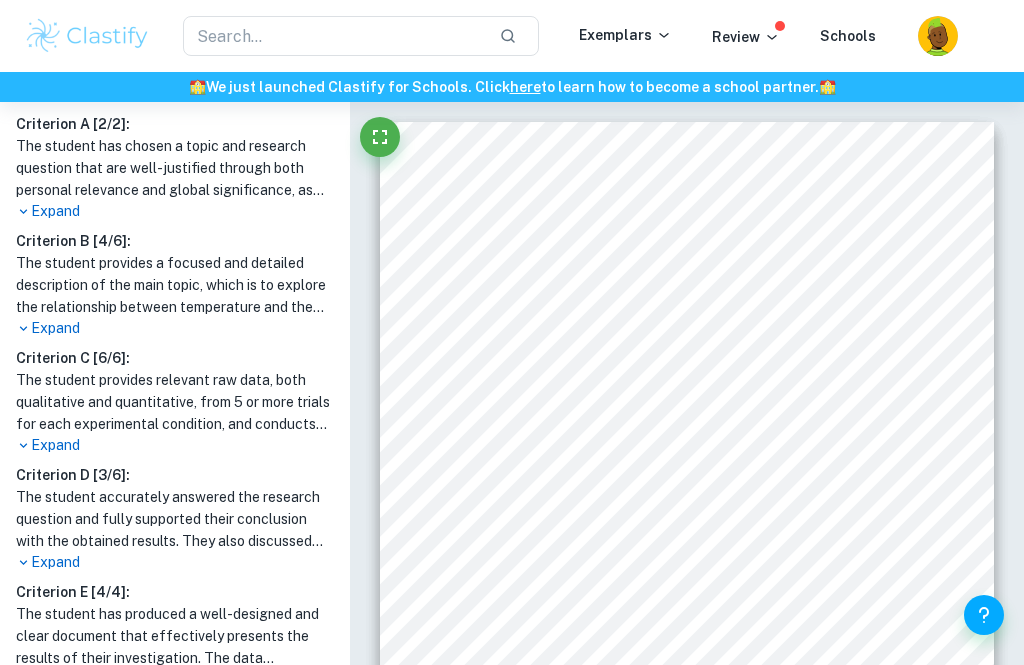 click on "The student provides a focused and detailed description of the main topic, which is to explore the relationship between temperature and the vitamin C content in orange juice and find the optimal temperature that provides the greatest amount of vitamin C. The research question is moderately detailed and developed, but the background information section is well-written and includes all information necessary to understand the experiment. The student explains the chemistry well enough for the reader to fully and easily understand it without the need of rereading. The methodology of the investigation is highly appropriate to the topic and focused on answering the research question, including appropriate steps to assure the relevancy and validity of the obtained results. The student also shows full awareness of safety hazards and ethical concerns that can arise during the experiment, but no environmental concerns were discussed." at bounding box center [175, 285] 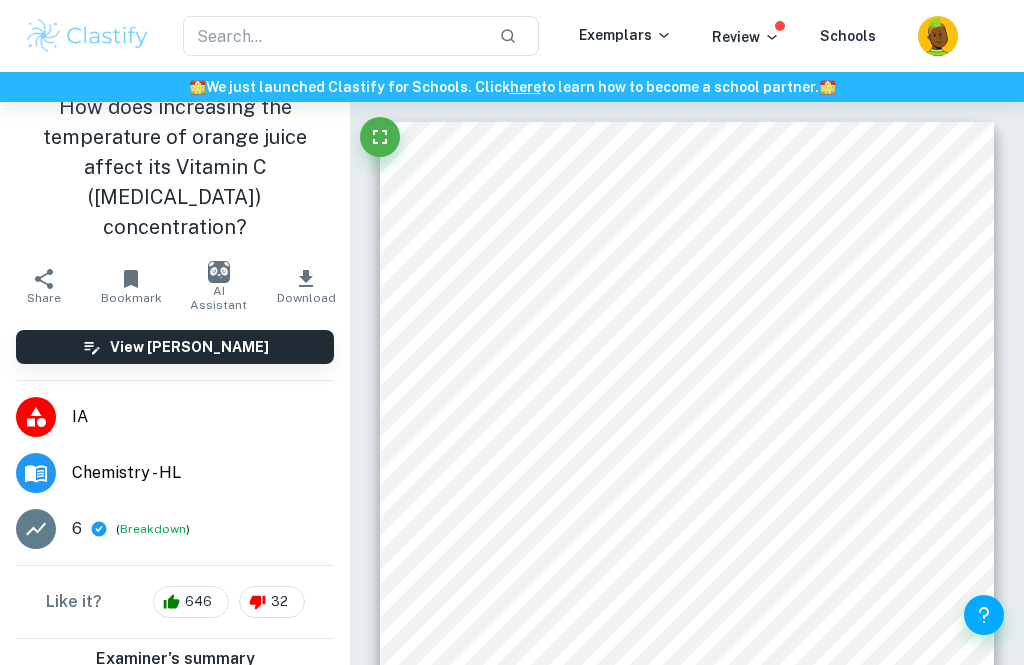 scroll, scrollTop: 22, scrollLeft: 0, axis: vertical 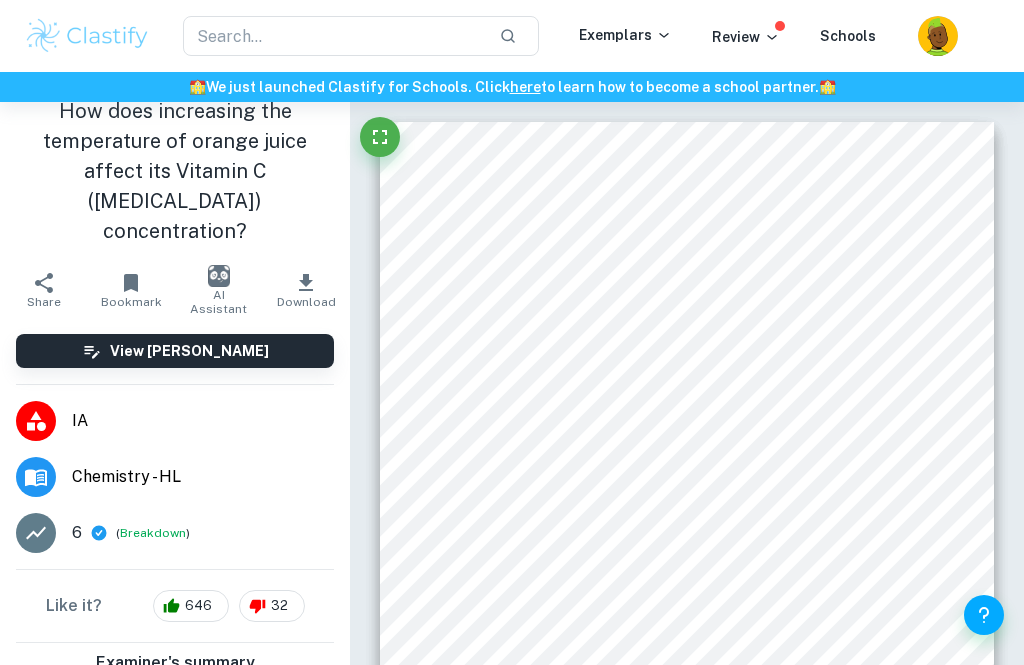 click 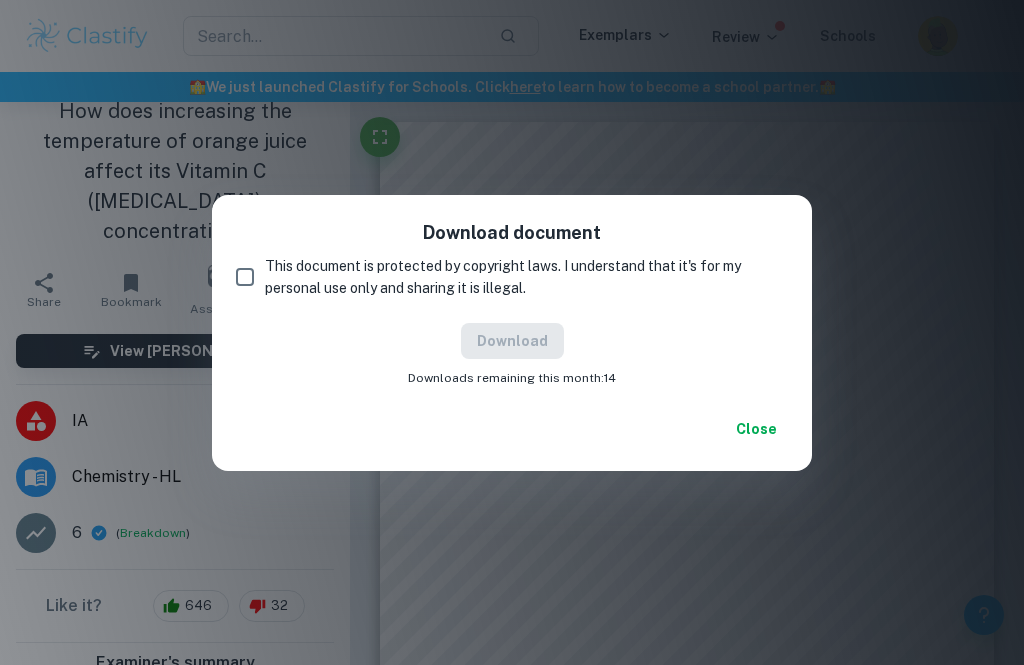 click on "This document is protected by copyright laws. I understand that it's for my personal use only and sharing it is illegal." at bounding box center (245, 277) 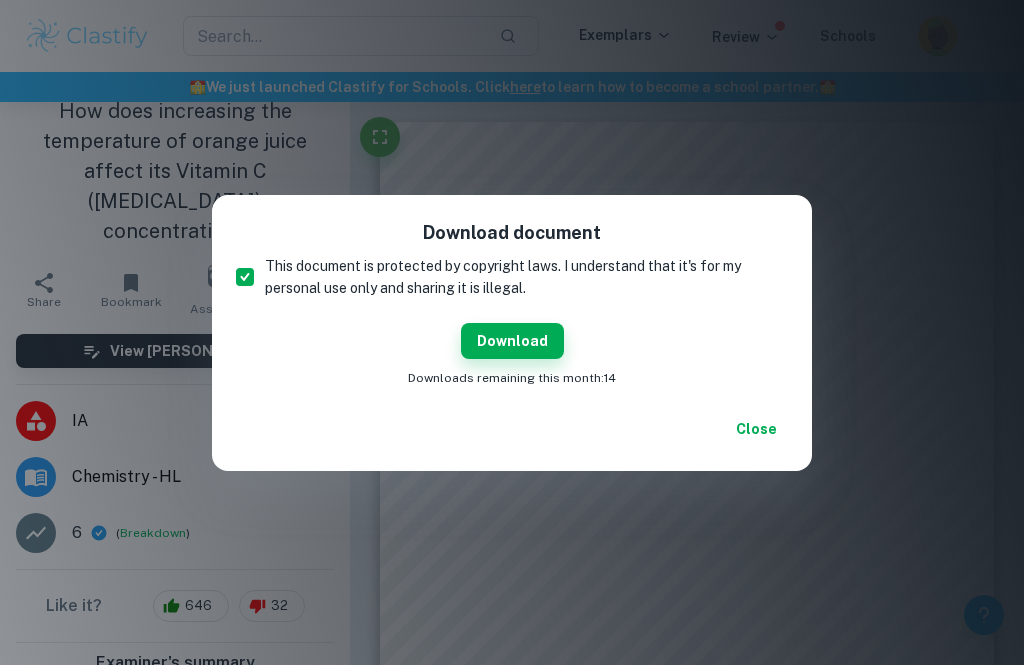 click on "Download" at bounding box center (512, 341) 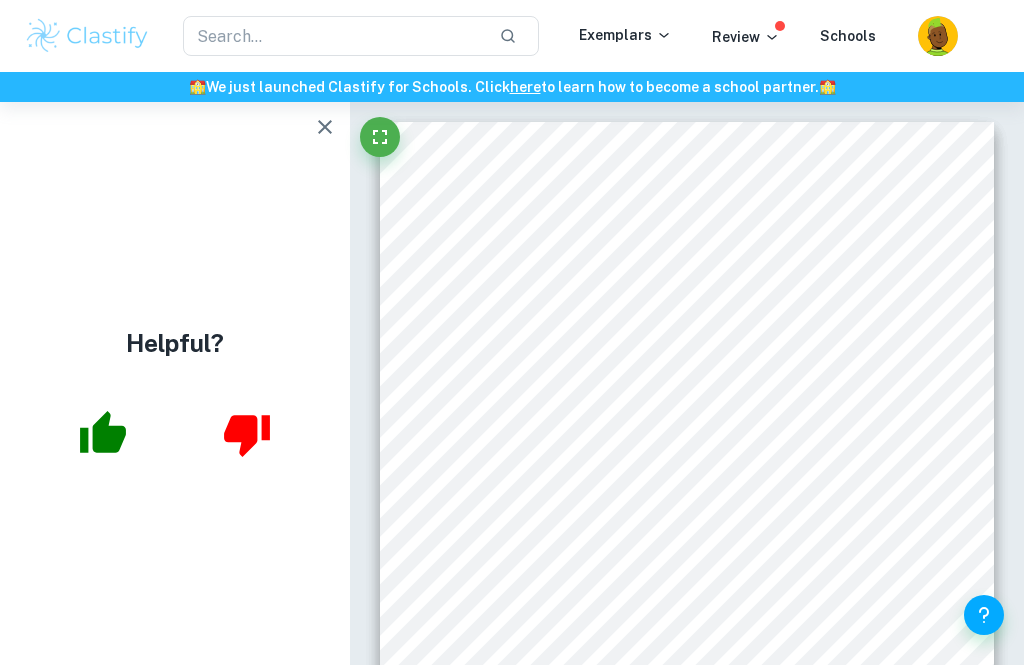 scroll, scrollTop: 0, scrollLeft: 0, axis: both 